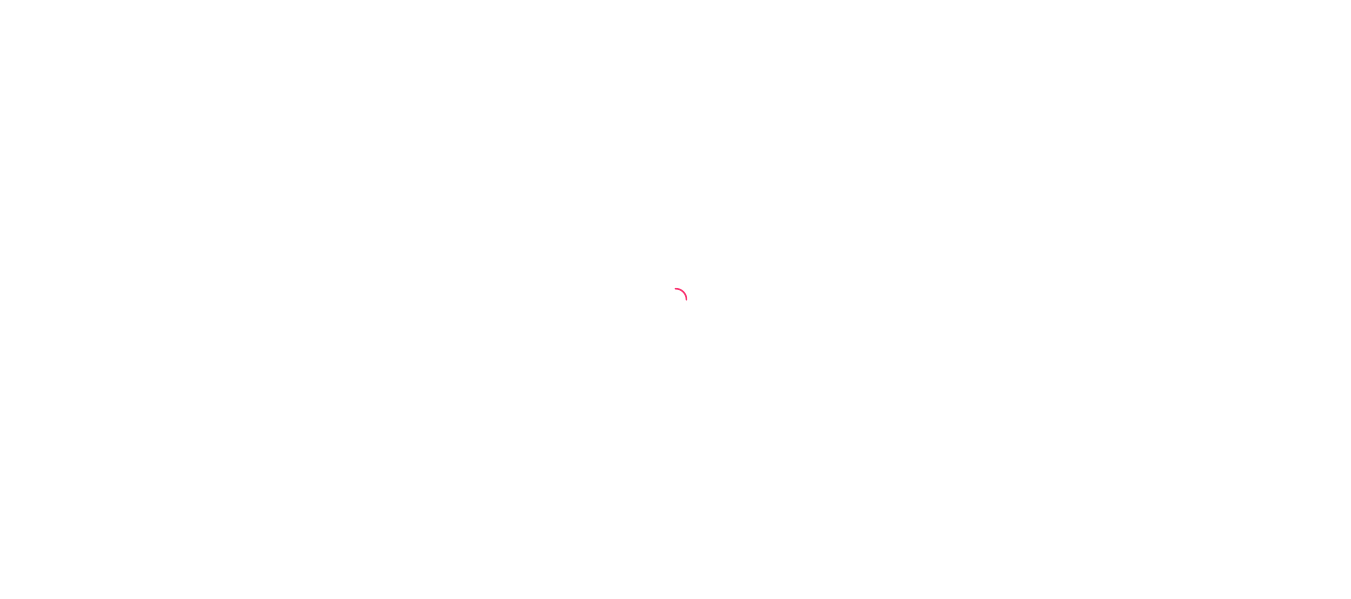 scroll, scrollTop: 0, scrollLeft: 0, axis: both 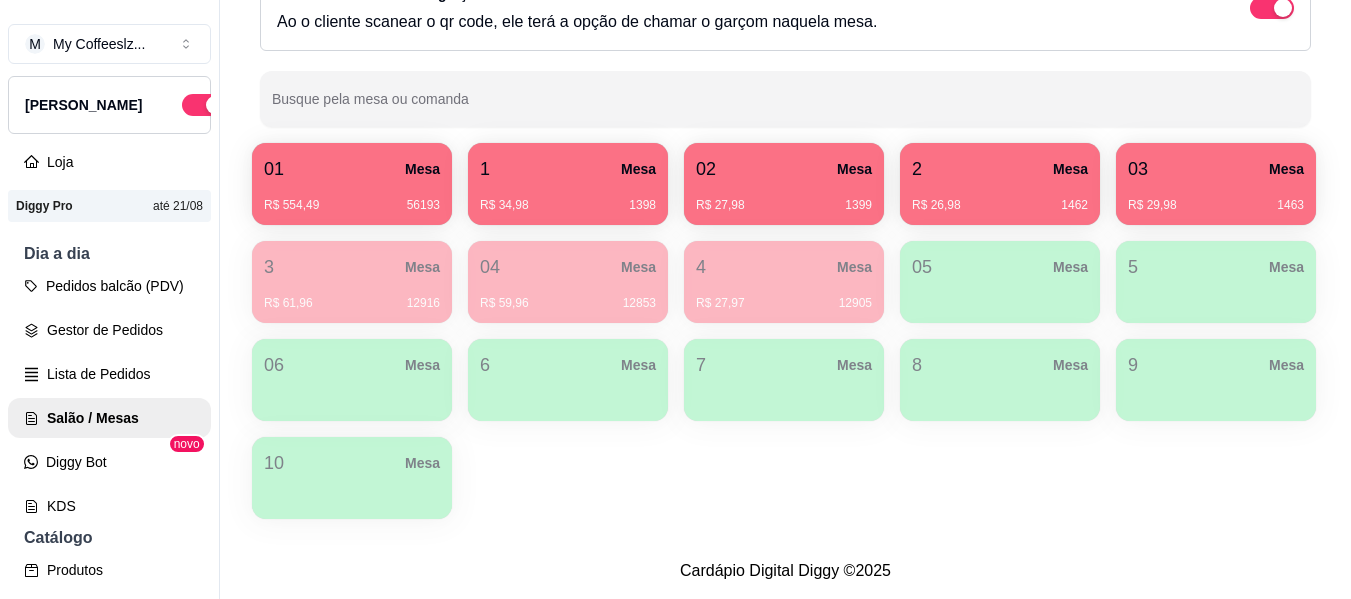 click on "03 Mesa" at bounding box center (1216, 169) 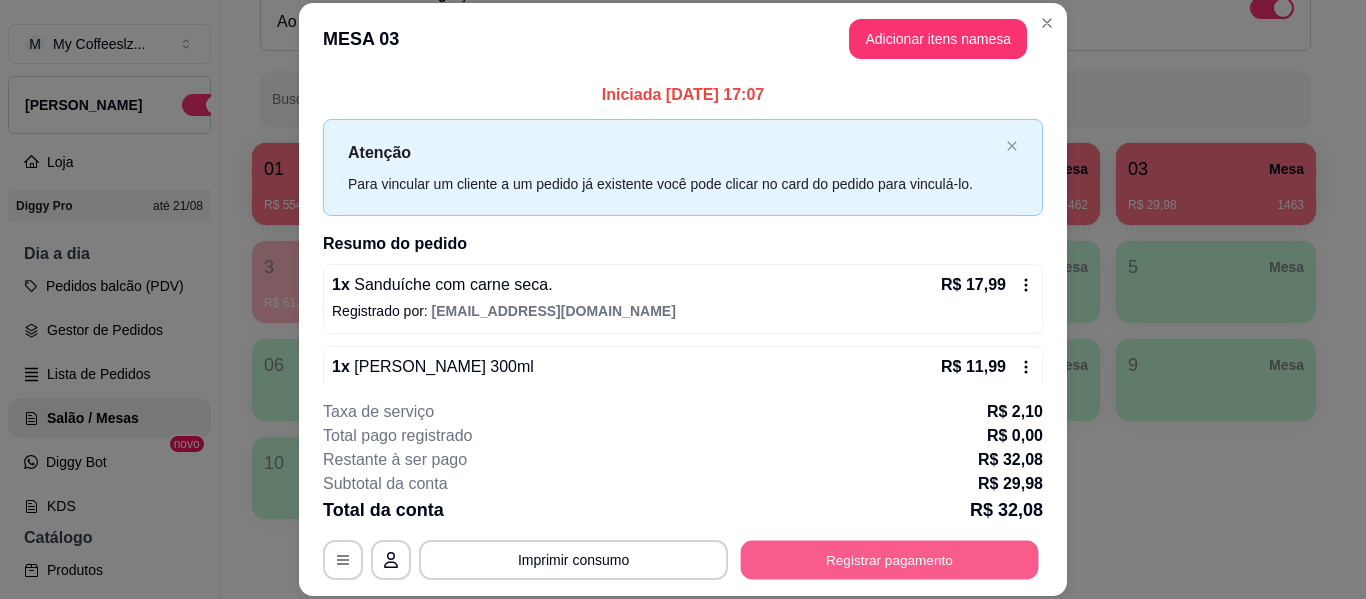 click on "Registrar pagamento" at bounding box center [890, 560] 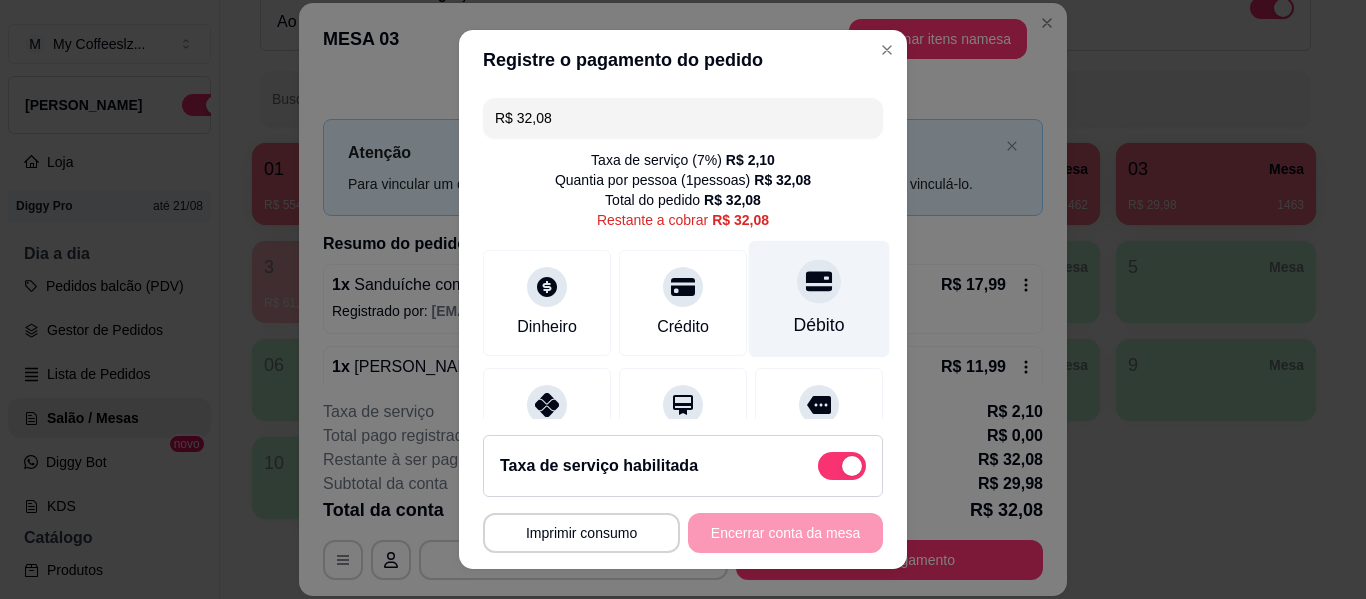 click on "Débito" at bounding box center (819, 325) 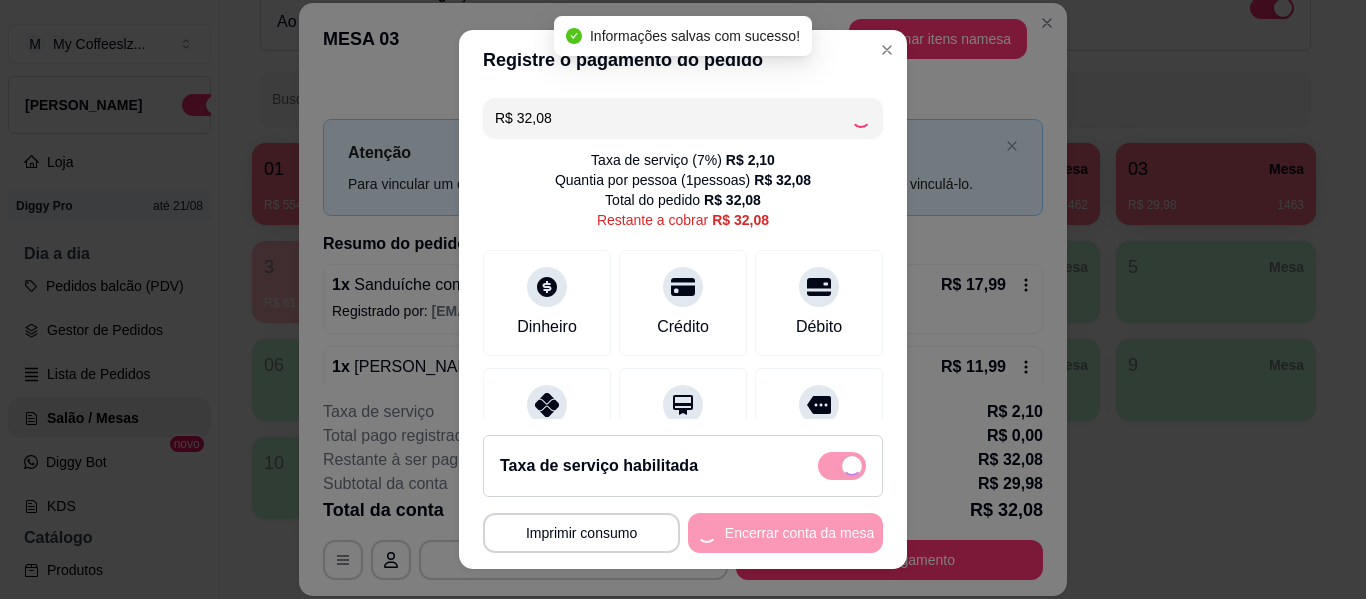 type on "R$ 0,00" 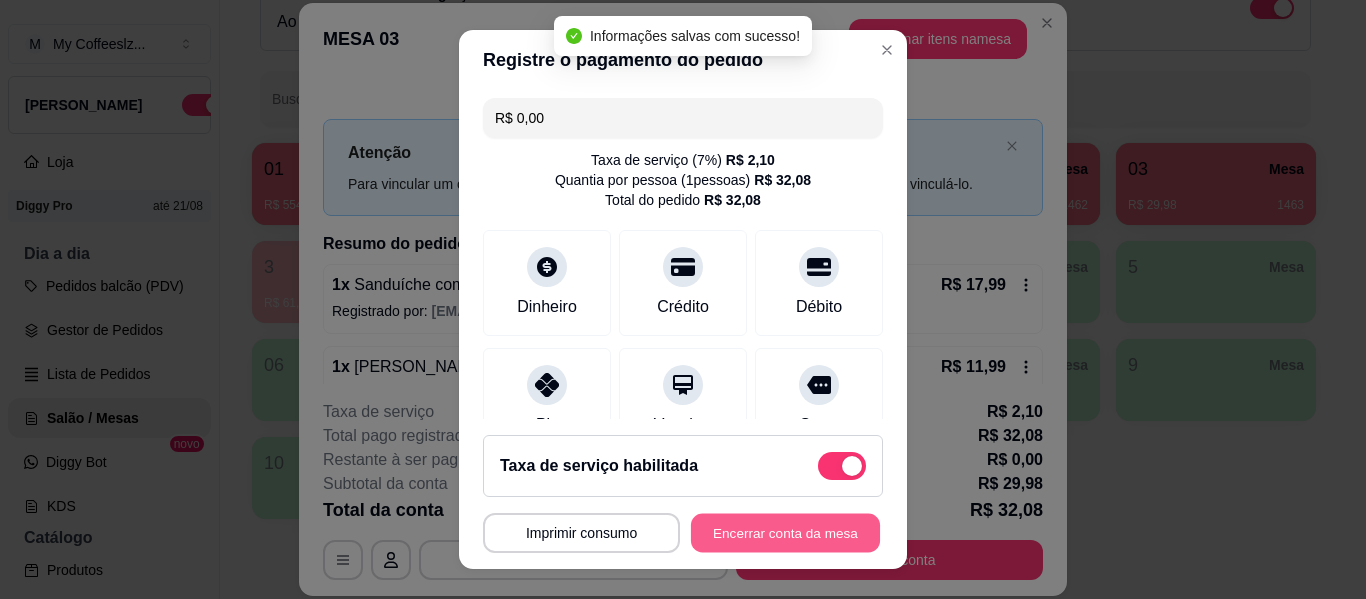 click on "Encerrar conta da mesa" at bounding box center (785, 533) 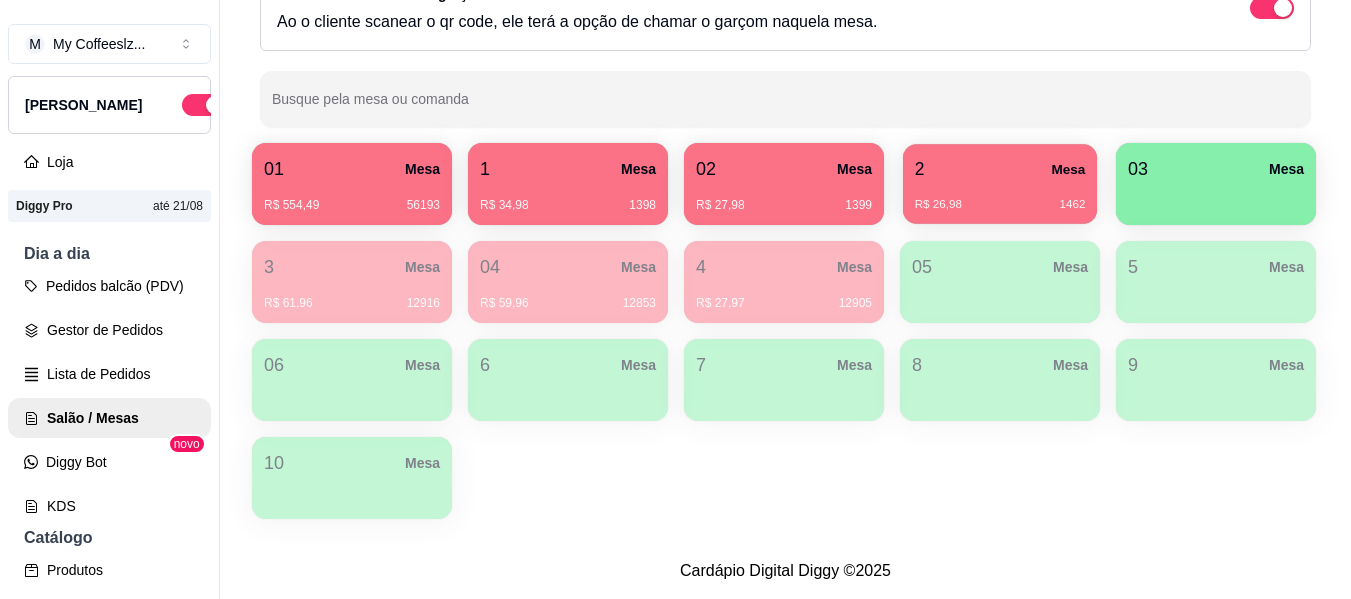 click on "2 Mesa R$ 26,98 1462" at bounding box center [1000, 184] 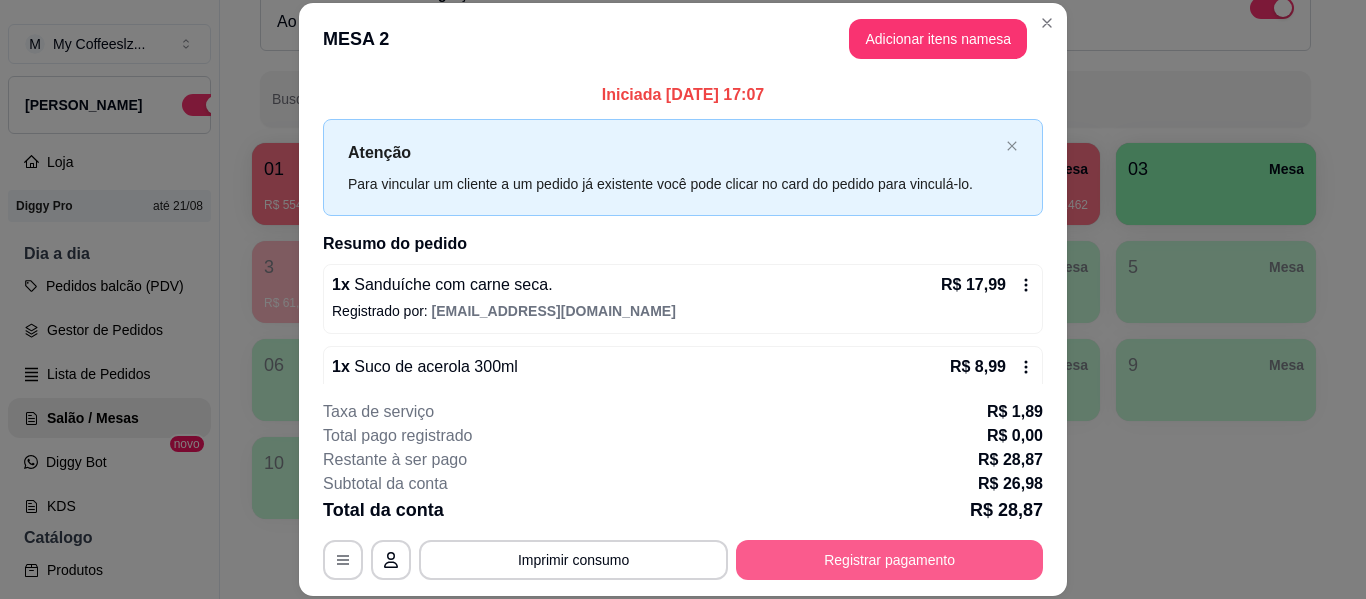 click on "Registrar pagamento" at bounding box center (889, 560) 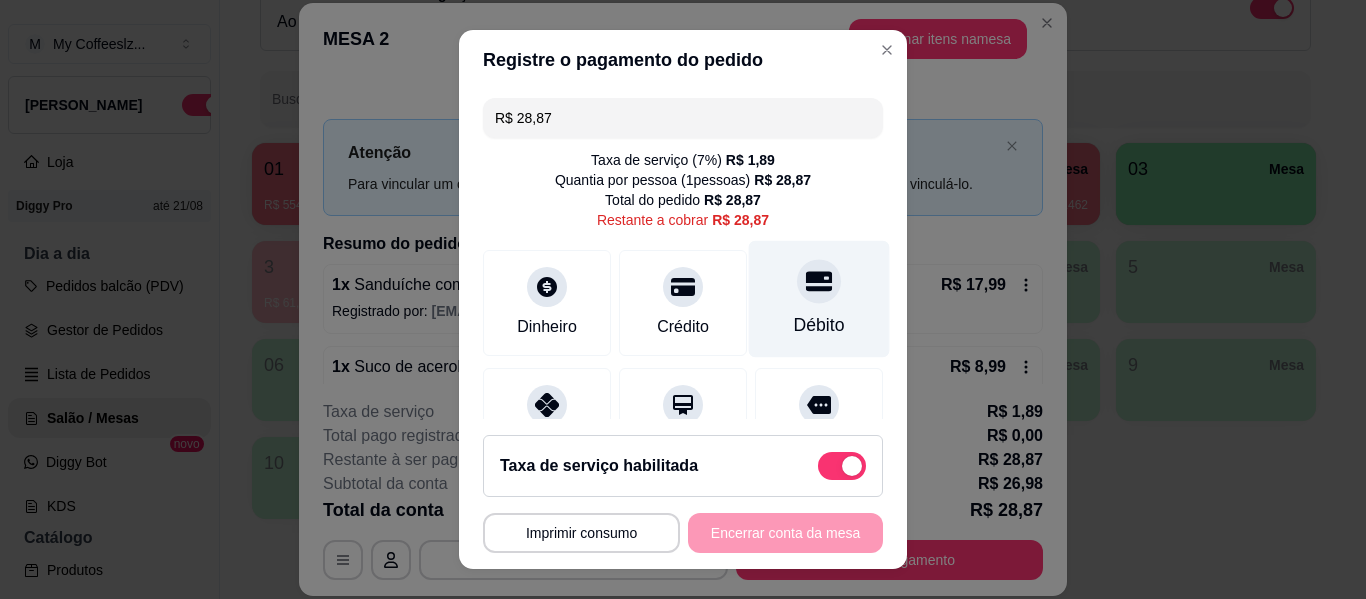 click at bounding box center (819, 281) 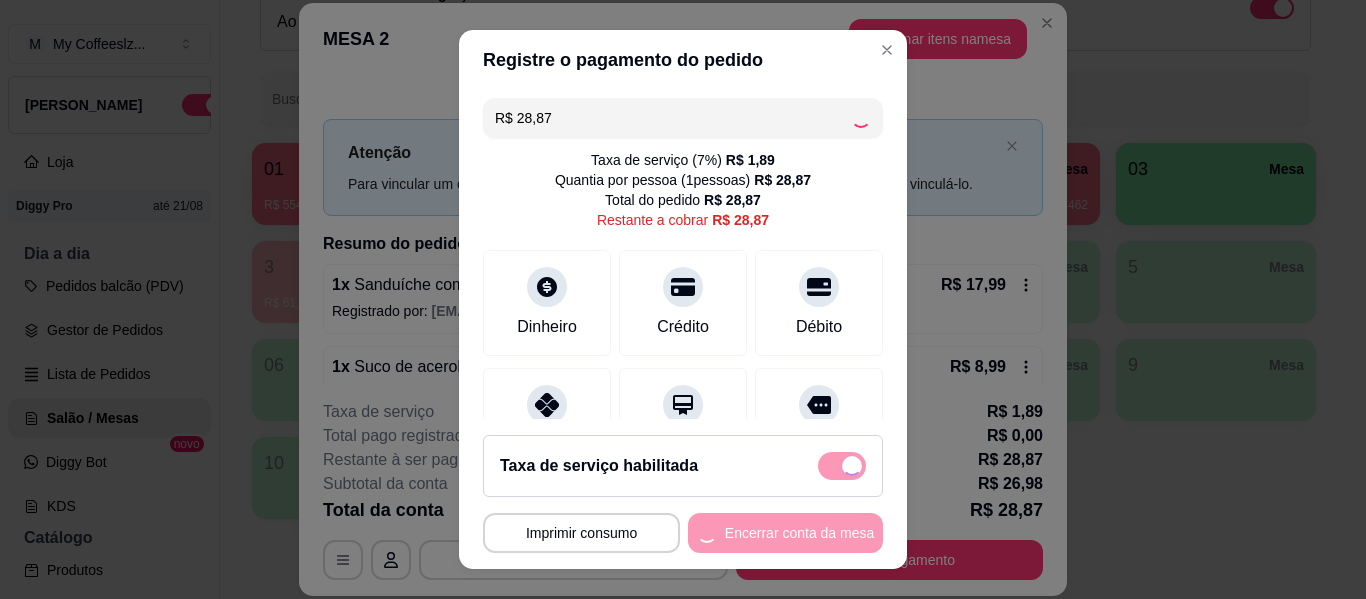 type on "R$ 0,00" 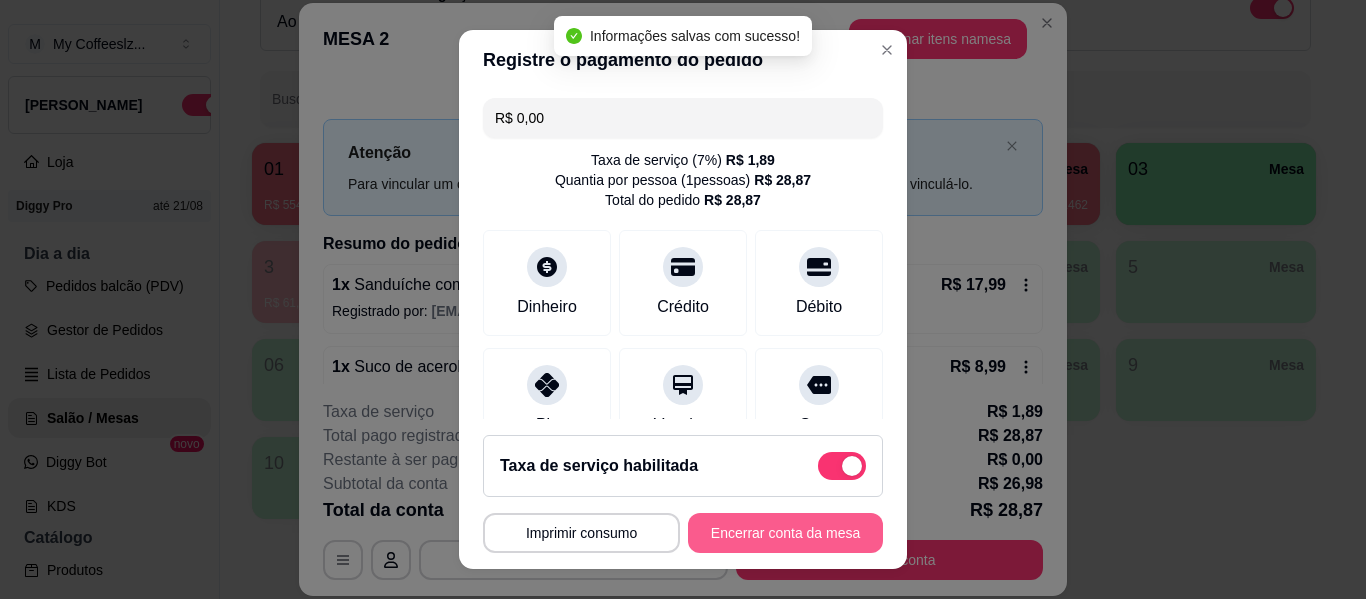 click on "Encerrar conta da mesa" at bounding box center (785, 533) 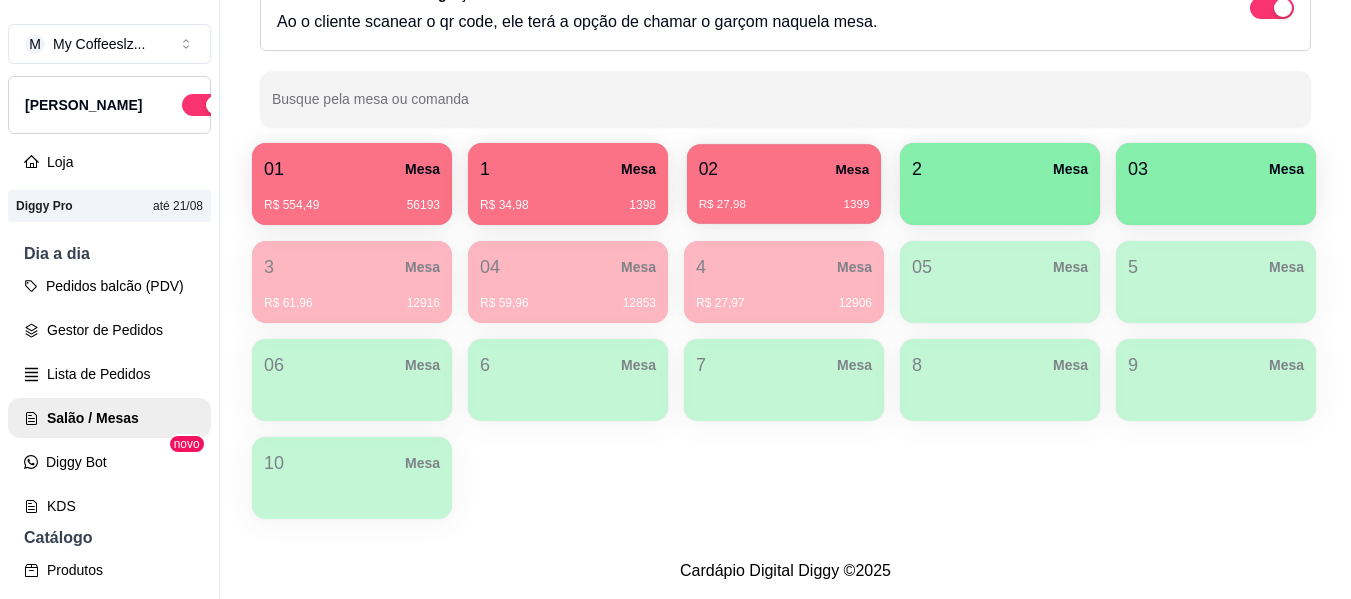 click on "02 Mesa R$ 27,98 1399" at bounding box center (784, 184) 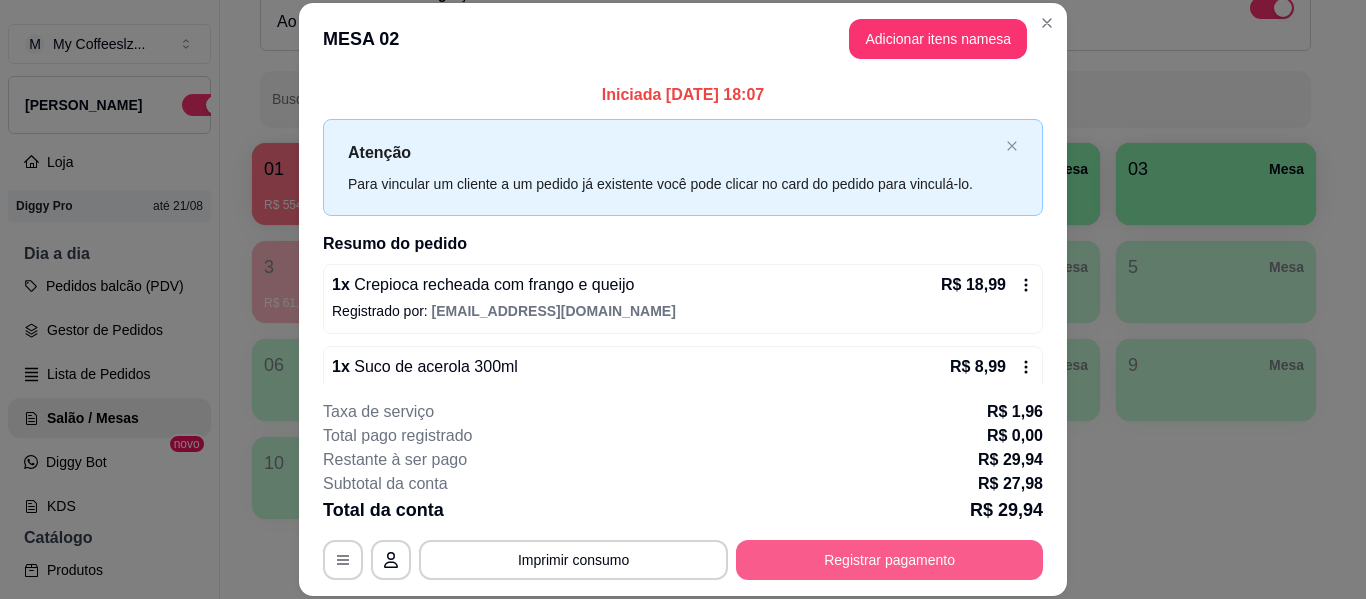 click on "Registrar pagamento" at bounding box center [889, 560] 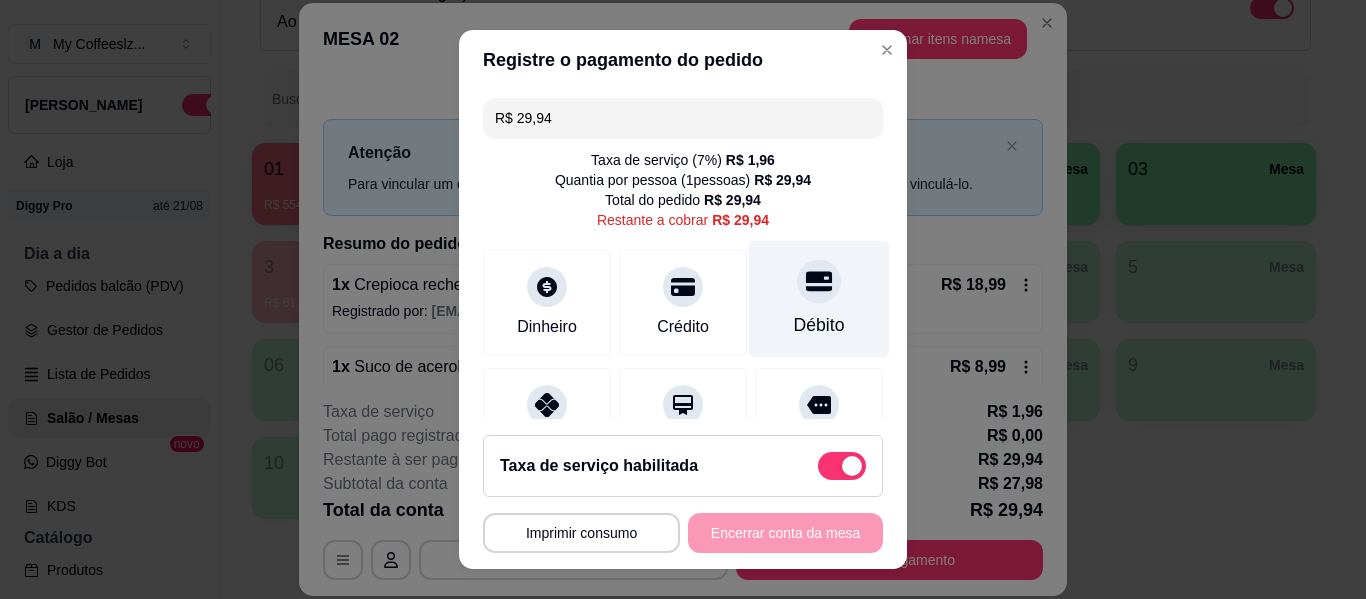click 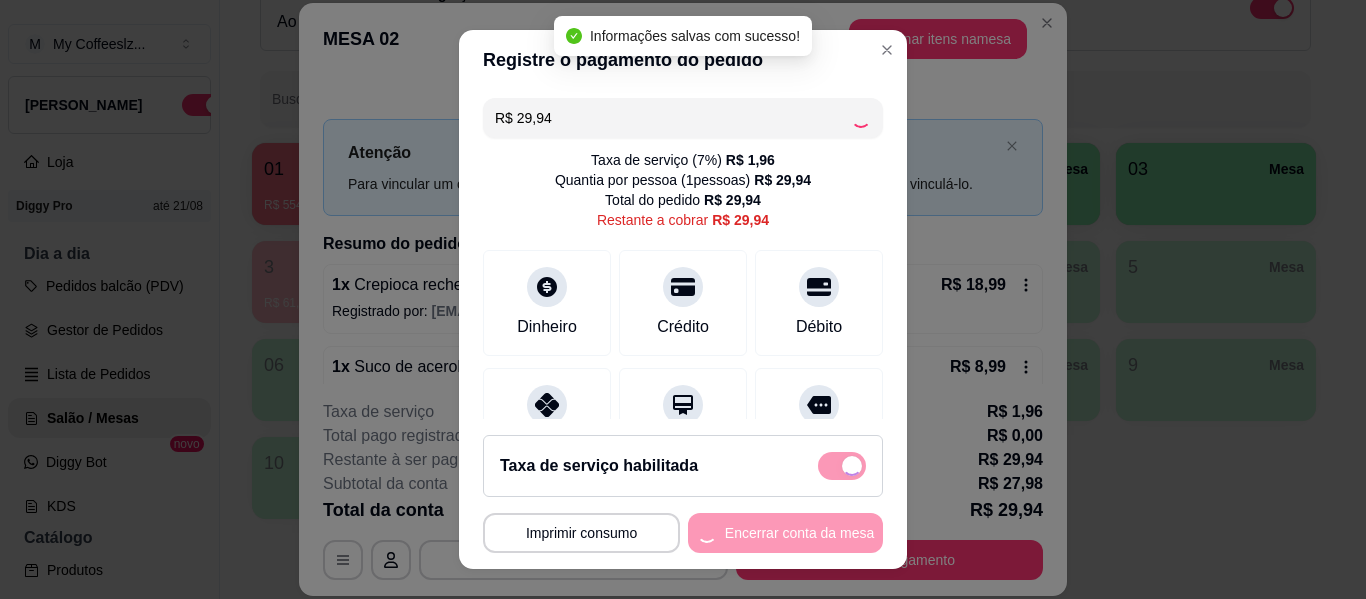 type on "R$ 0,00" 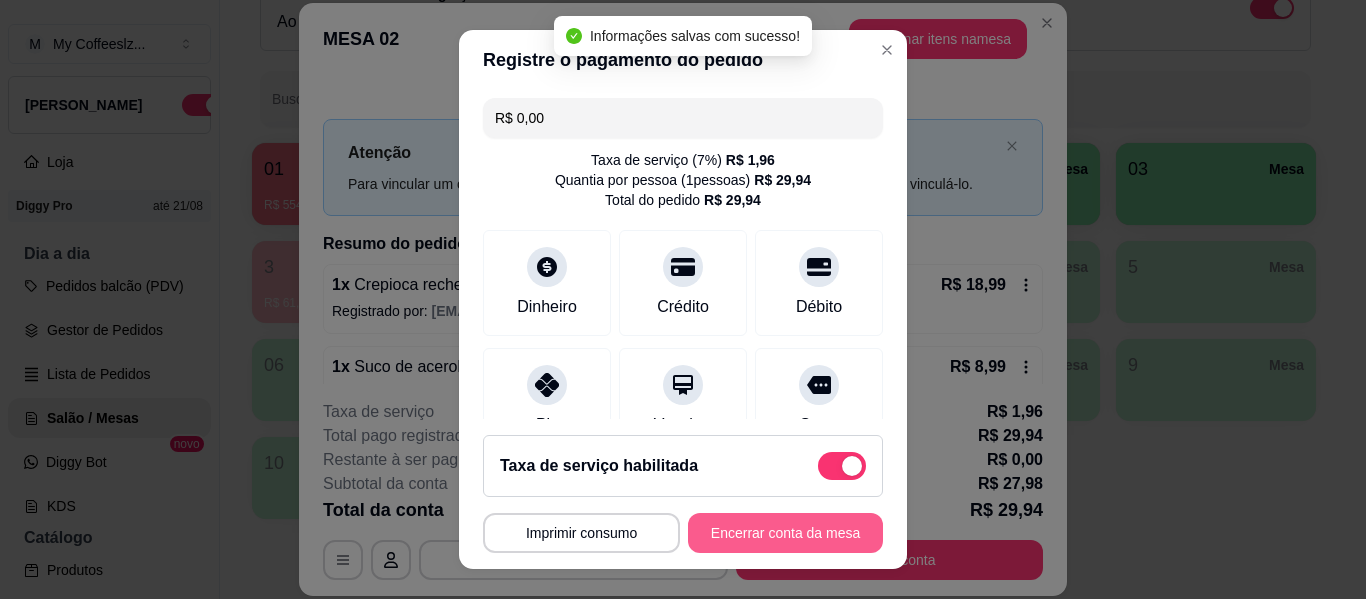 click on "Encerrar conta da mesa" at bounding box center (785, 533) 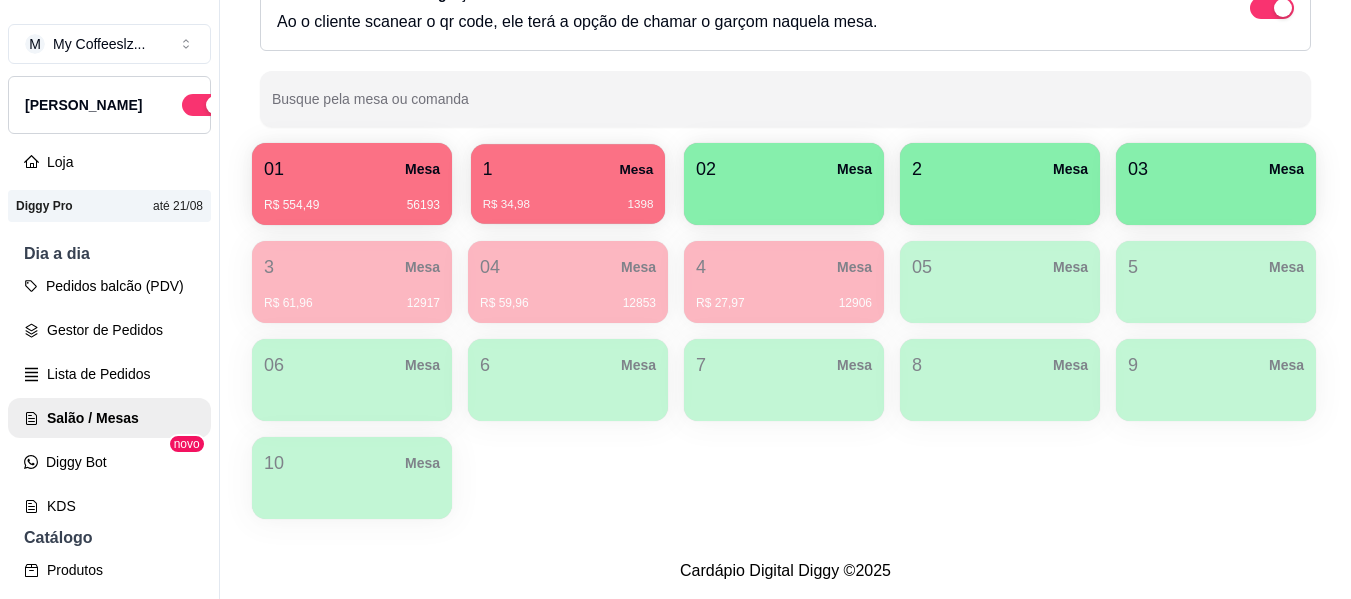 click on "R$ 34,98 1398" at bounding box center (568, 197) 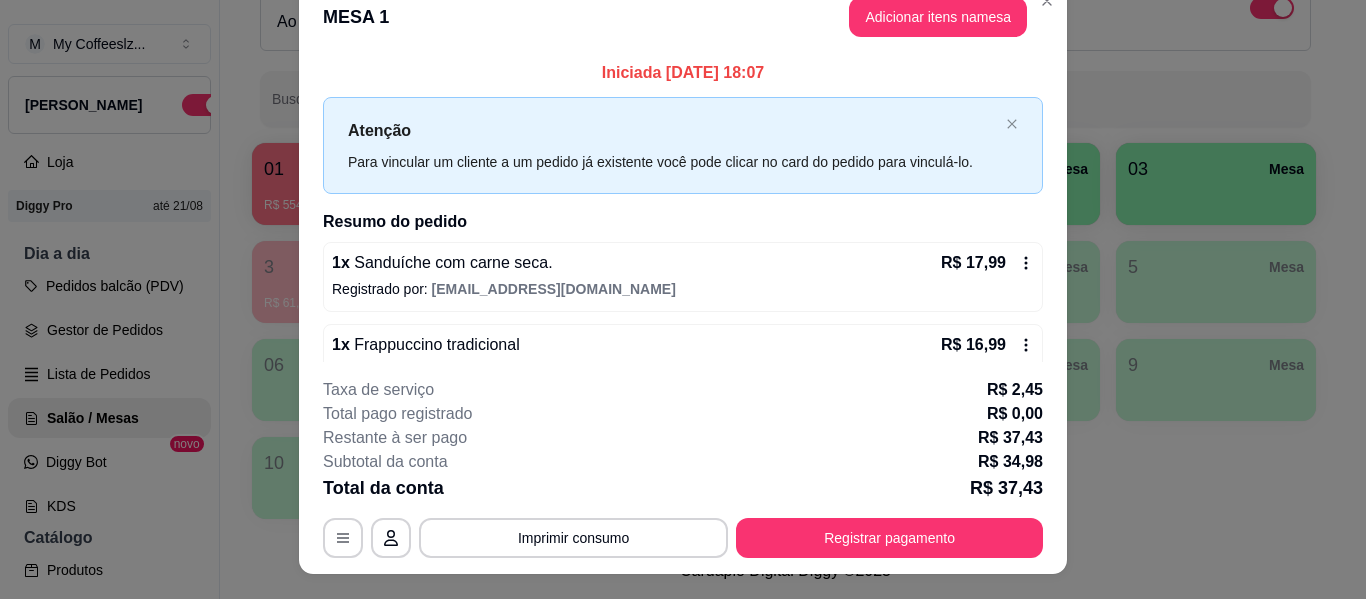 scroll, scrollTop: 61, scrollLeft: 0, axis: vertical 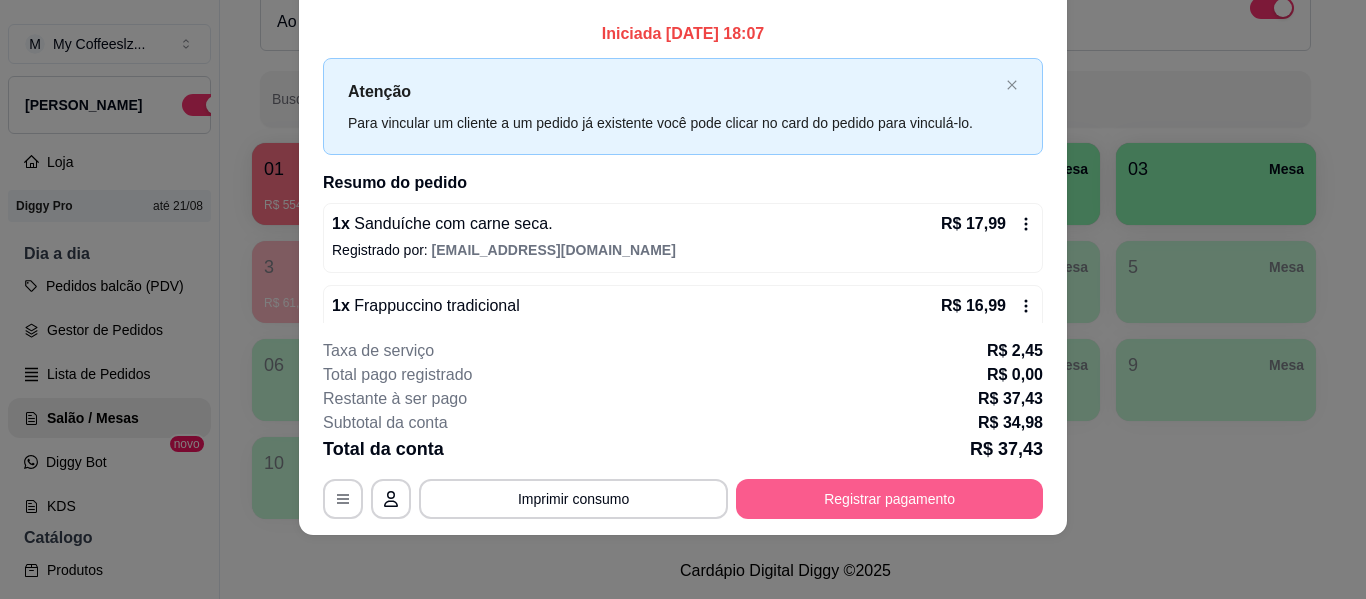 click on "Registrar pagamento" at bounding box center (889, 499) 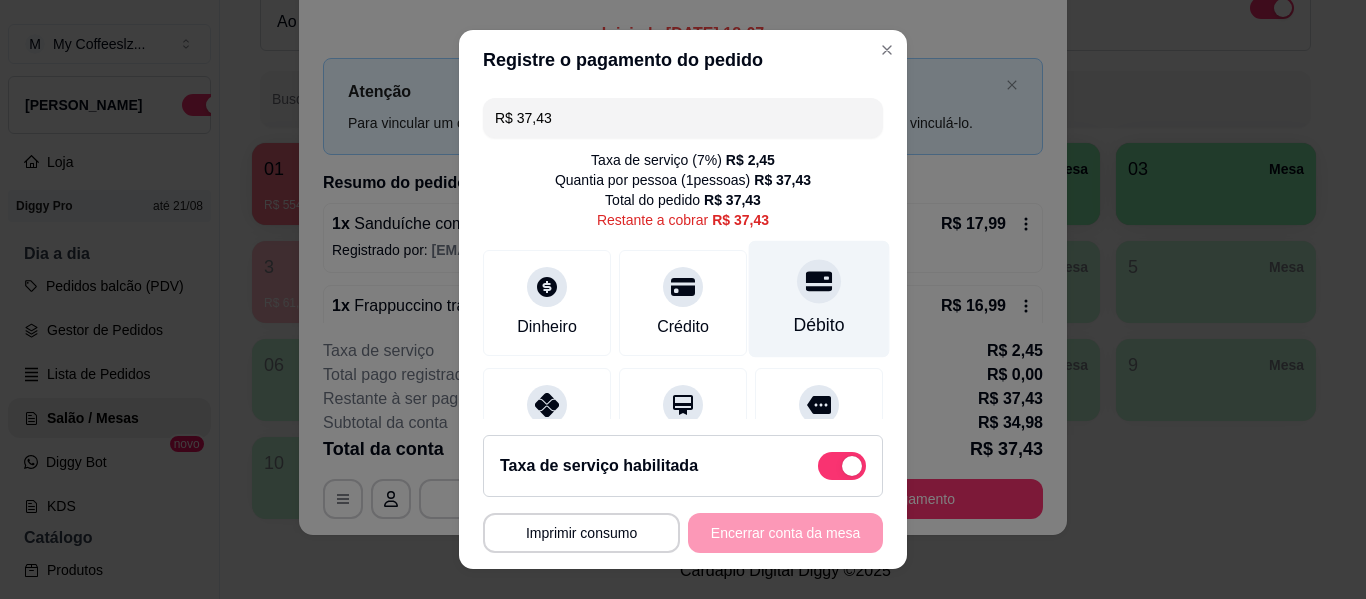 click on "Débito" at bounding box center (819, 325) 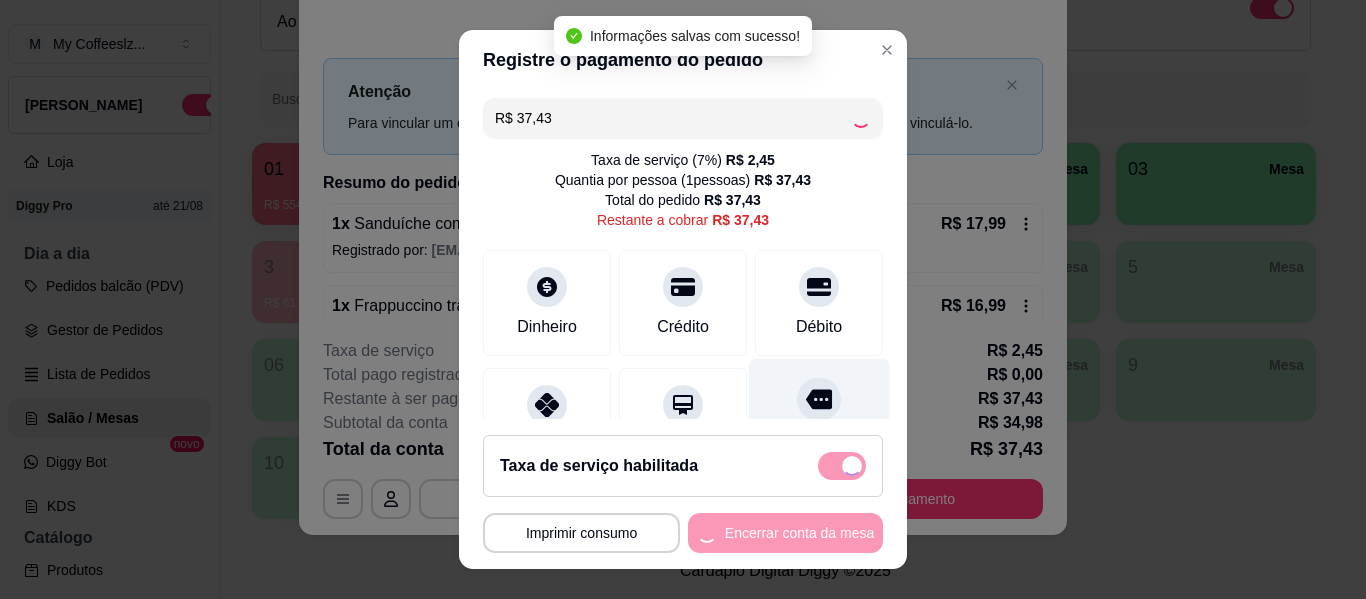 type on "R$ 0,00" 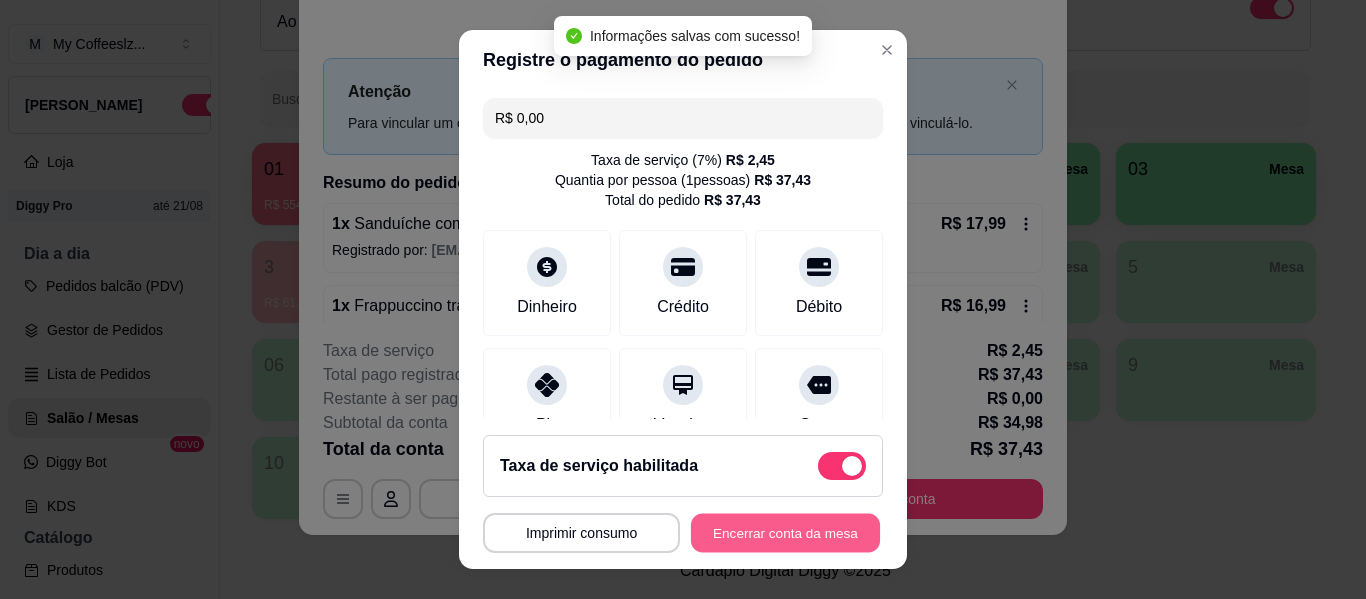 click on "Encerrar conta da mesa" at bounding box center [785, 533] 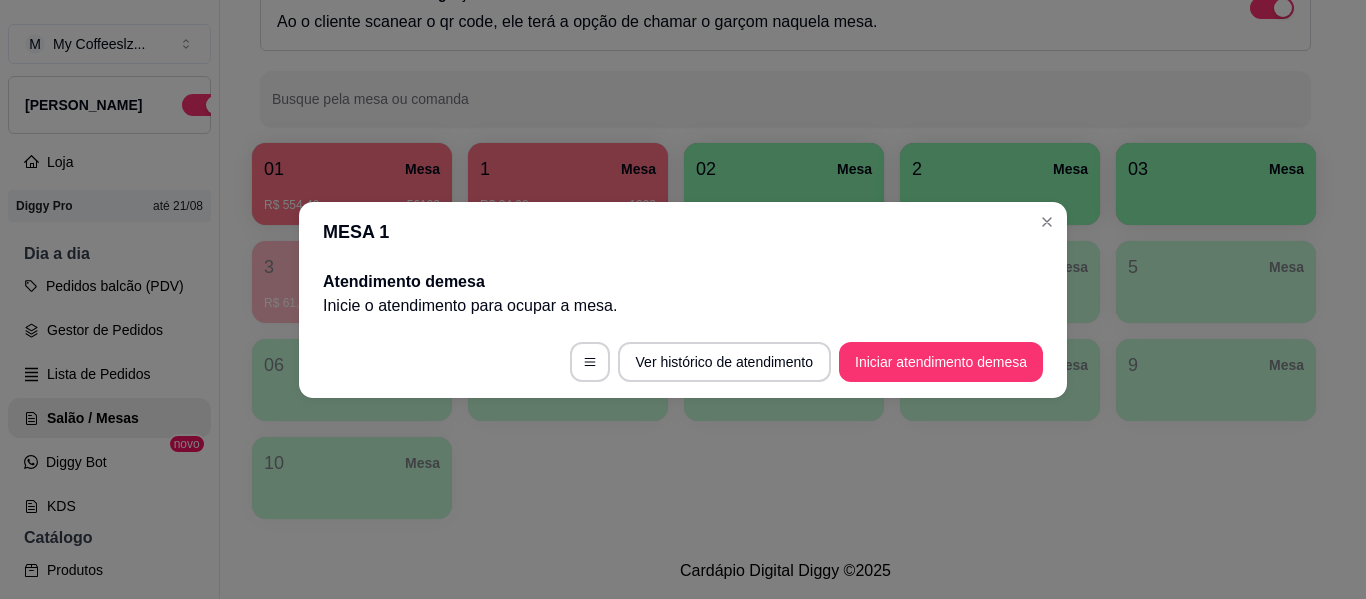 scroll, scrollTop: 0, scrollLeft: 0, axis: both 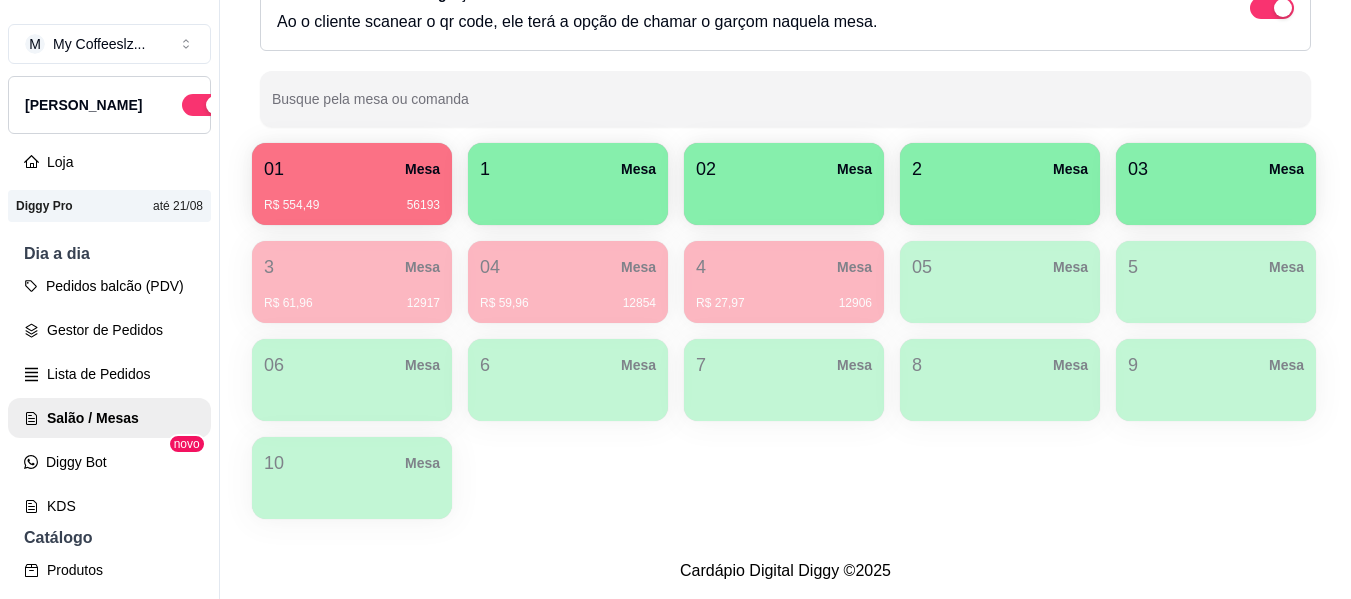 click on "1 Mesa" at bounding box center (568, 169) 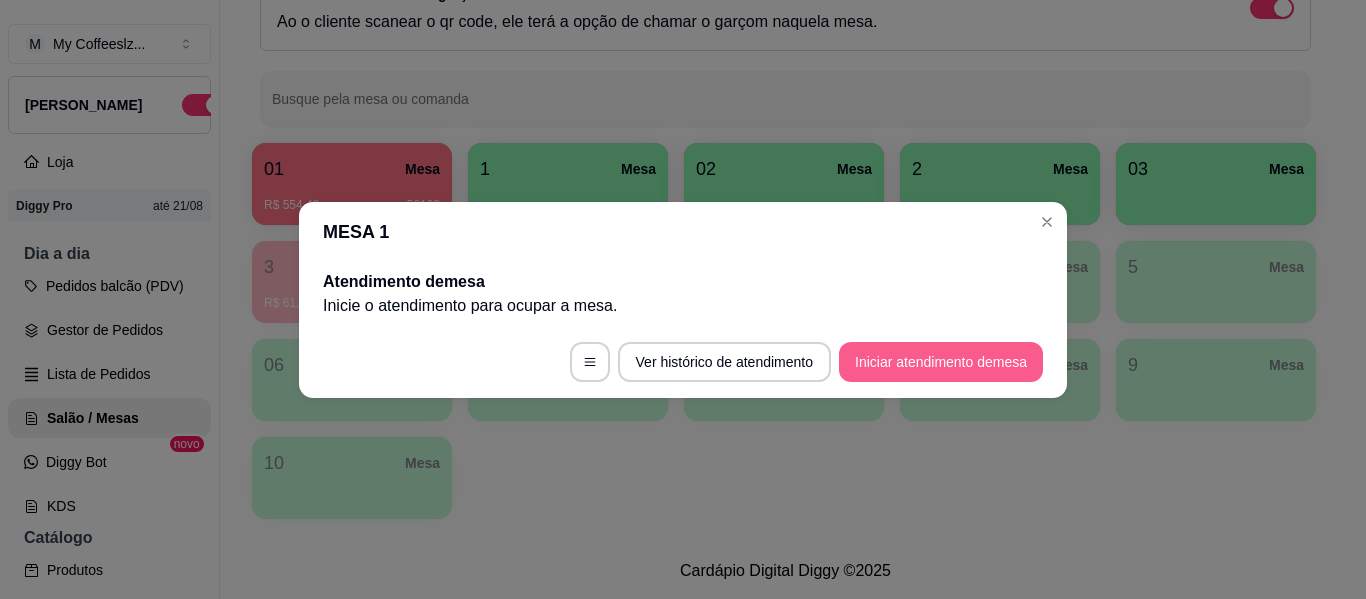 click on "Iniciar atendimento de  mesa" at bounding box center (941, 362) 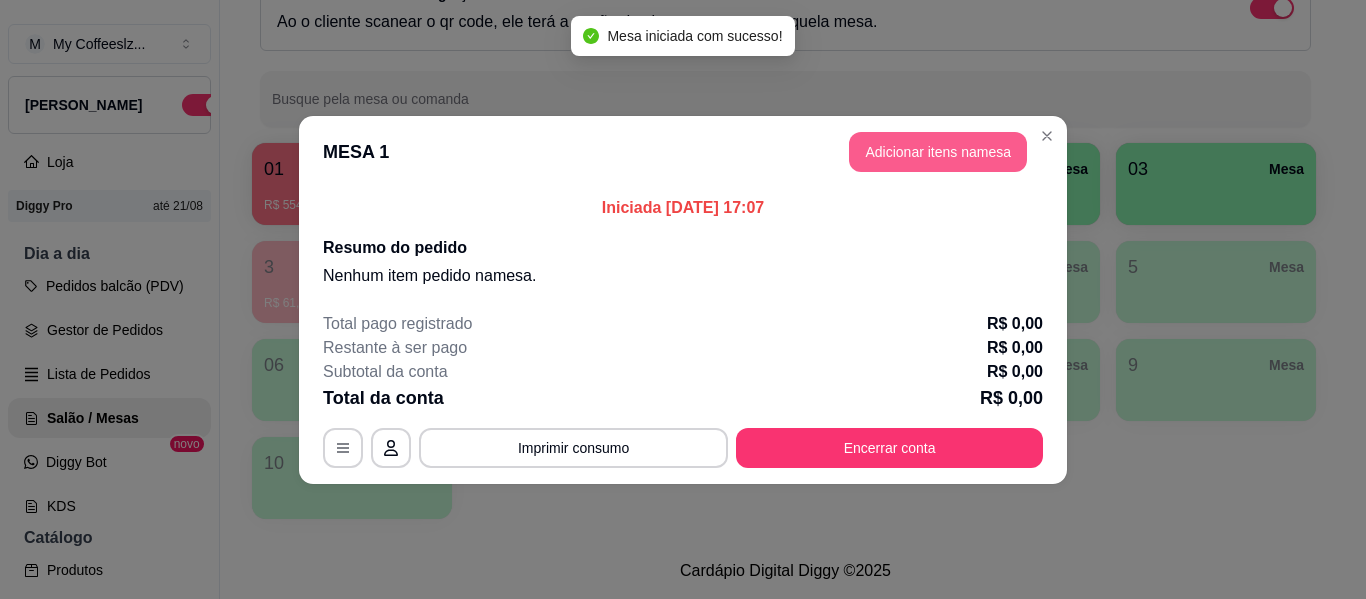 click on "Adicionar itens na  mesa" at bounding box center (938, 152) 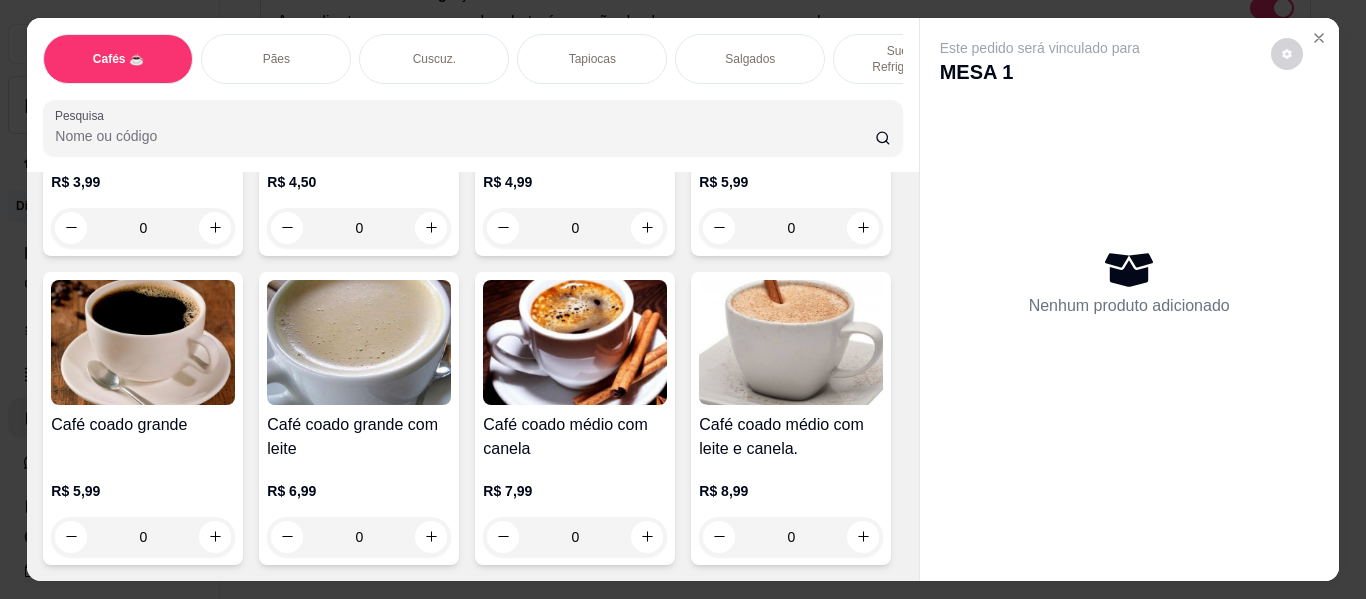 scroll, scrollTop: 400, scrollLeft: 0, axis: vertical 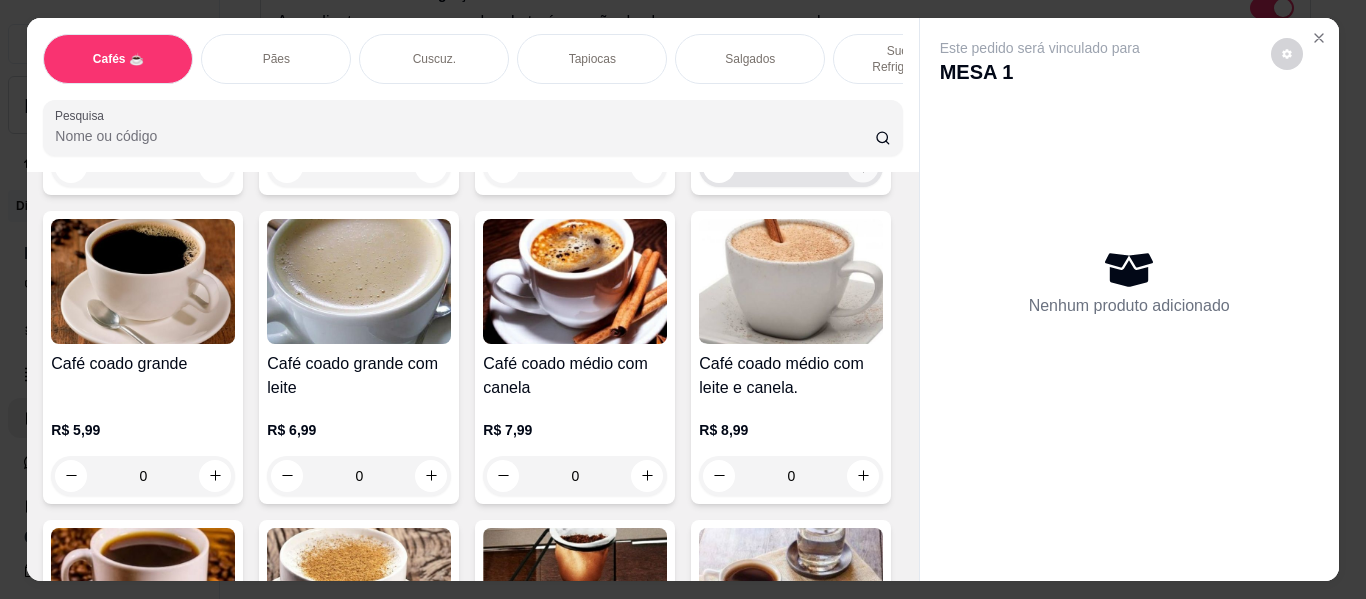 click 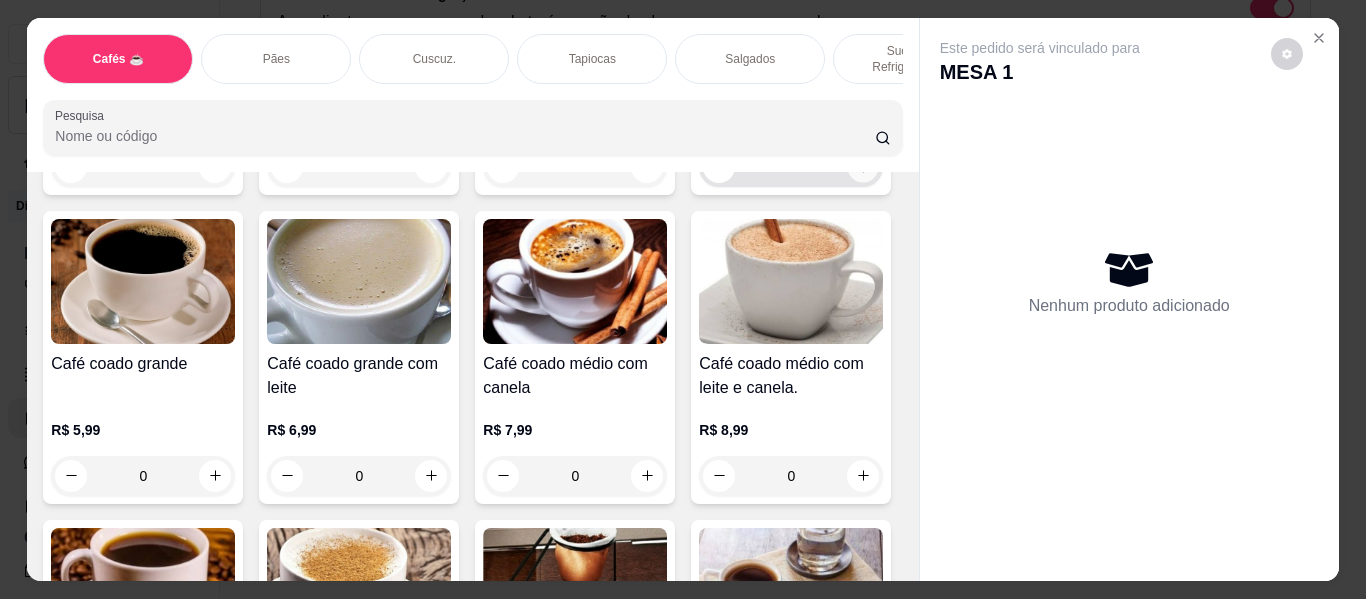 type on "1" 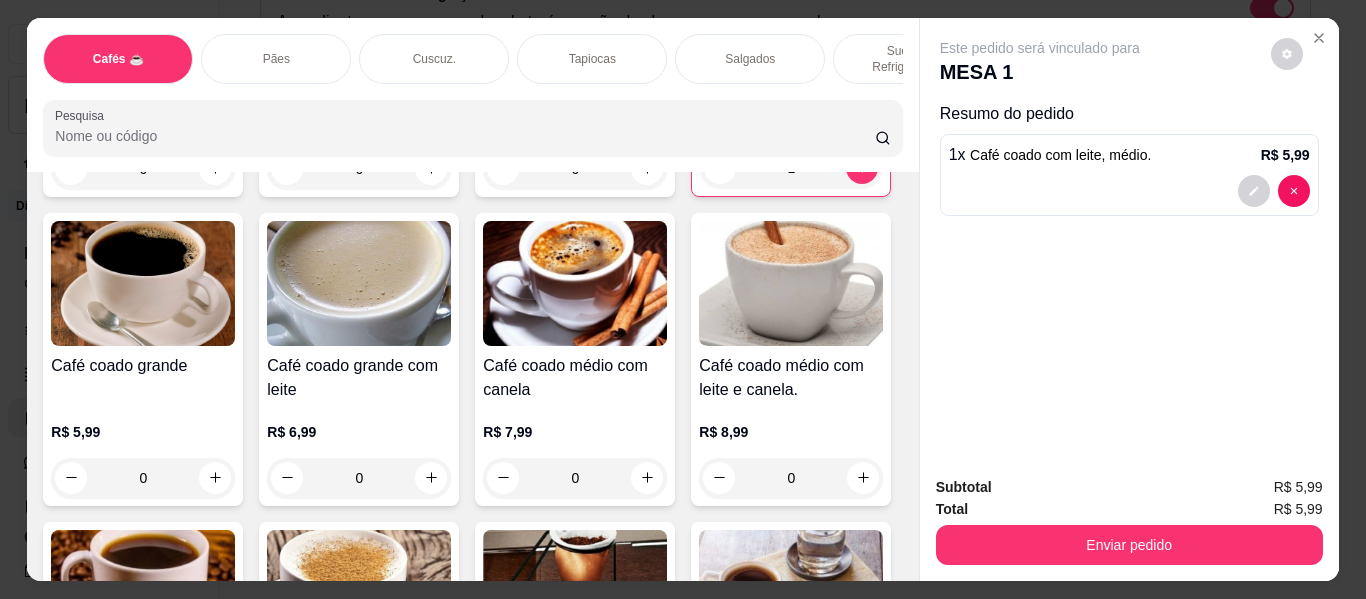 click on "Tapiocas" at bounding box center (592, 59) 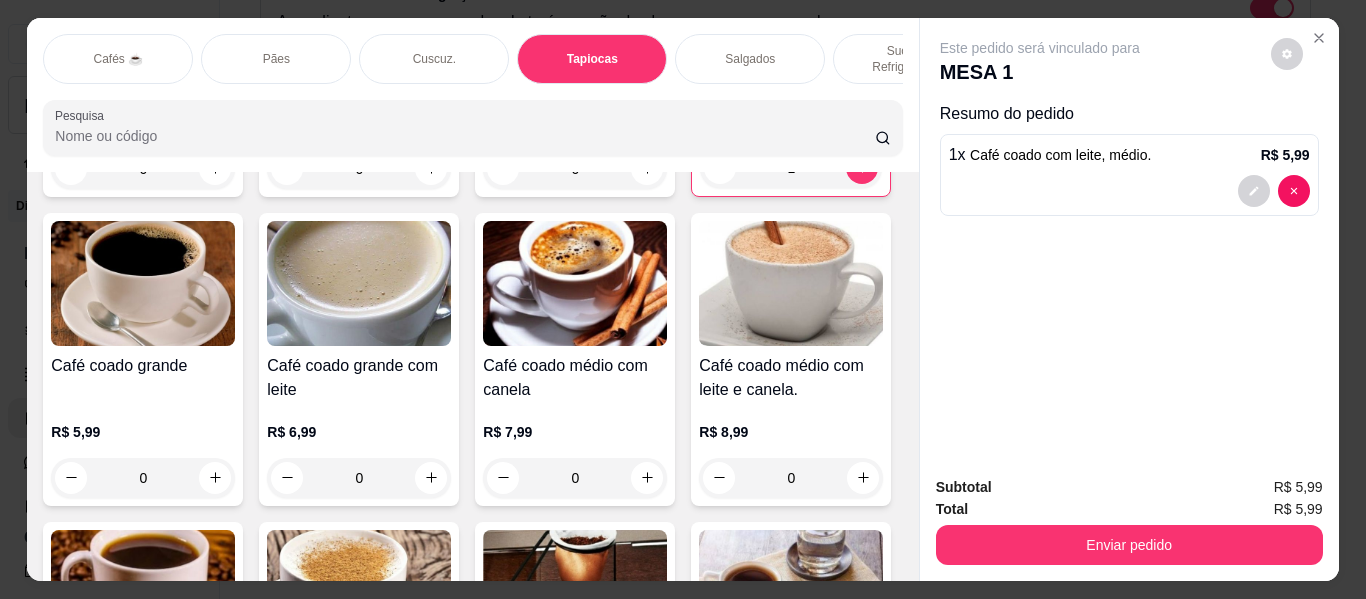 scroll, scrollTop: 6035, scrollLeft: 0, axis: vertical 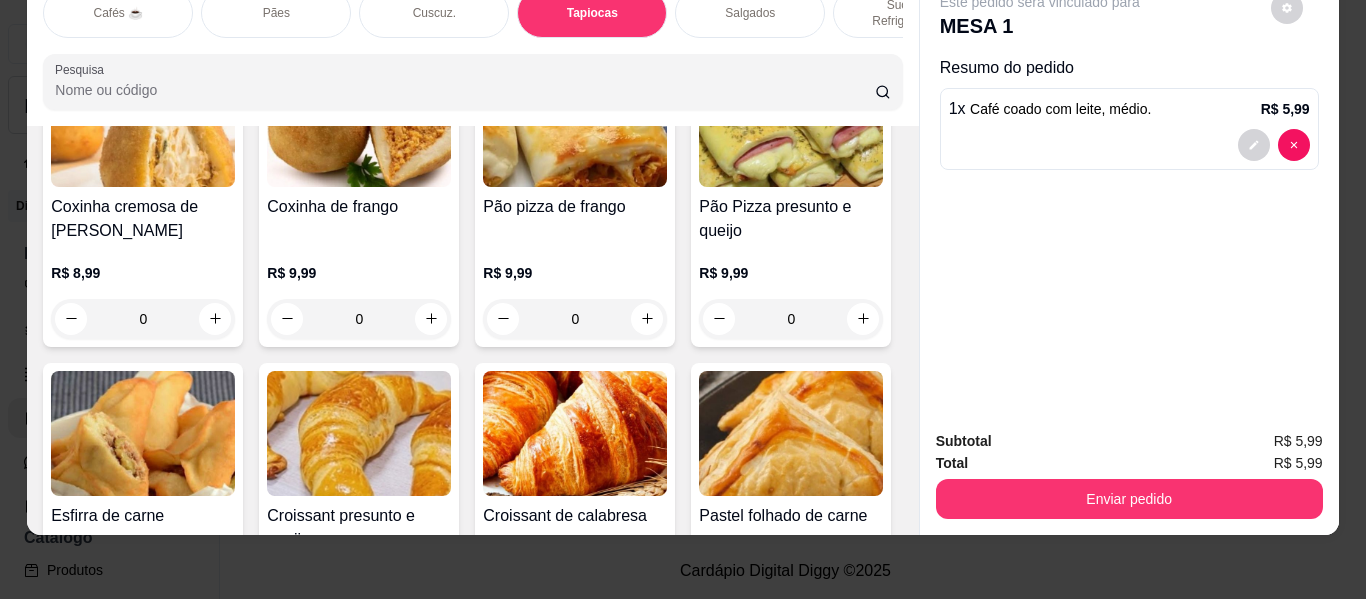 click 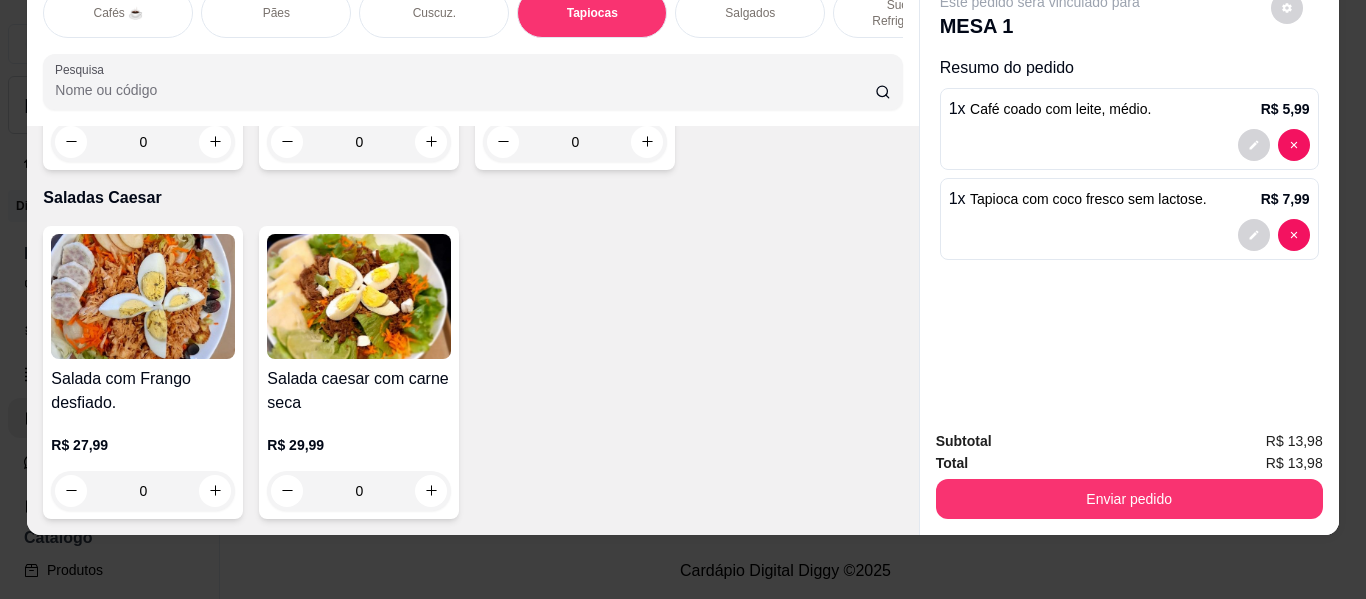 scroll, scrollTop: 12136, scrollLeft: 0, axis: vertical 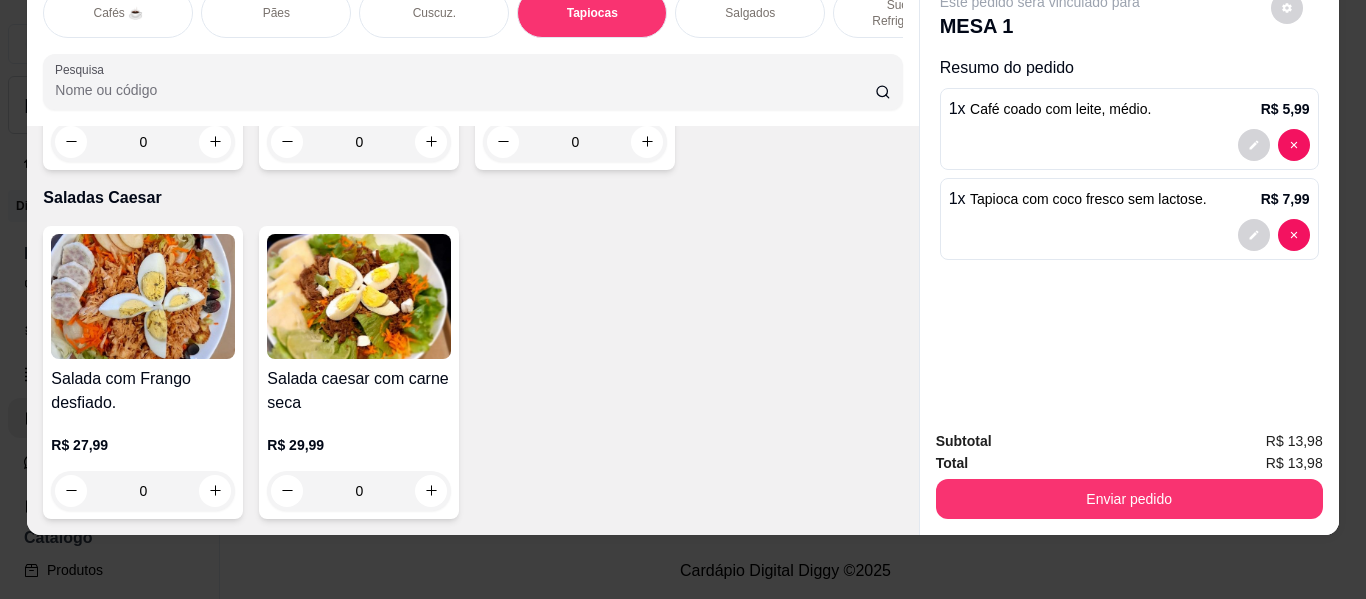 click at bounding box center [647, -1254] 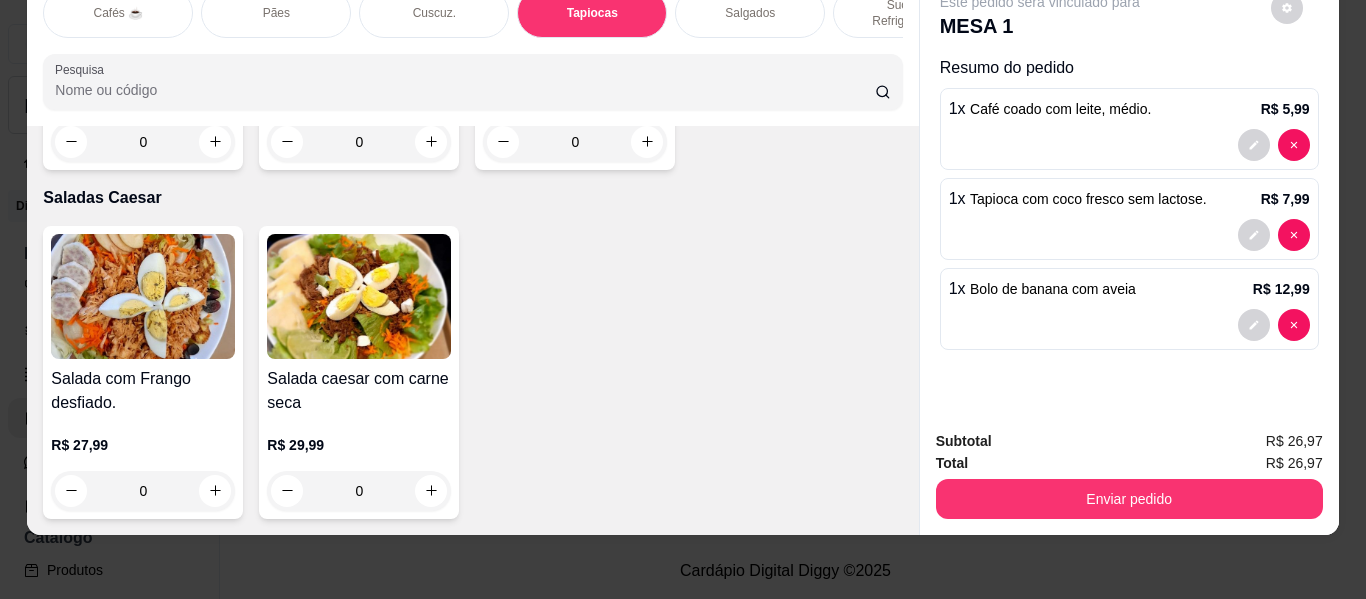 scroll, scrollTop: 11636, scrollLeft: 0, axis: vertical 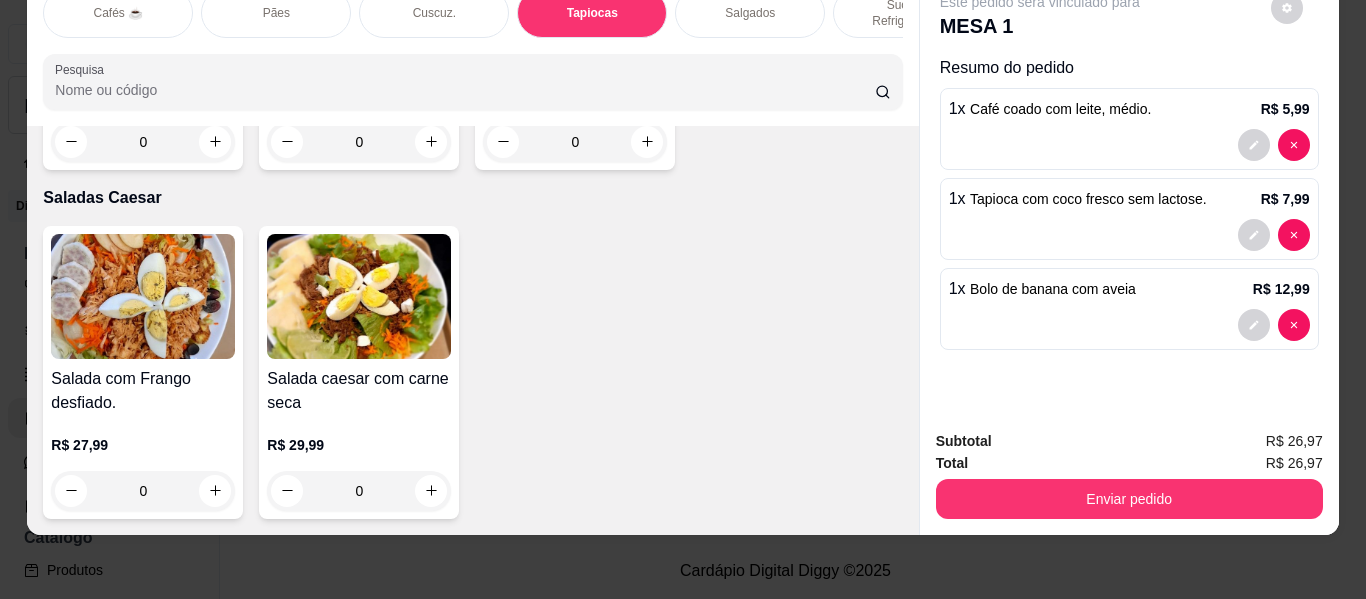 click at bounding box center [647, -1565] 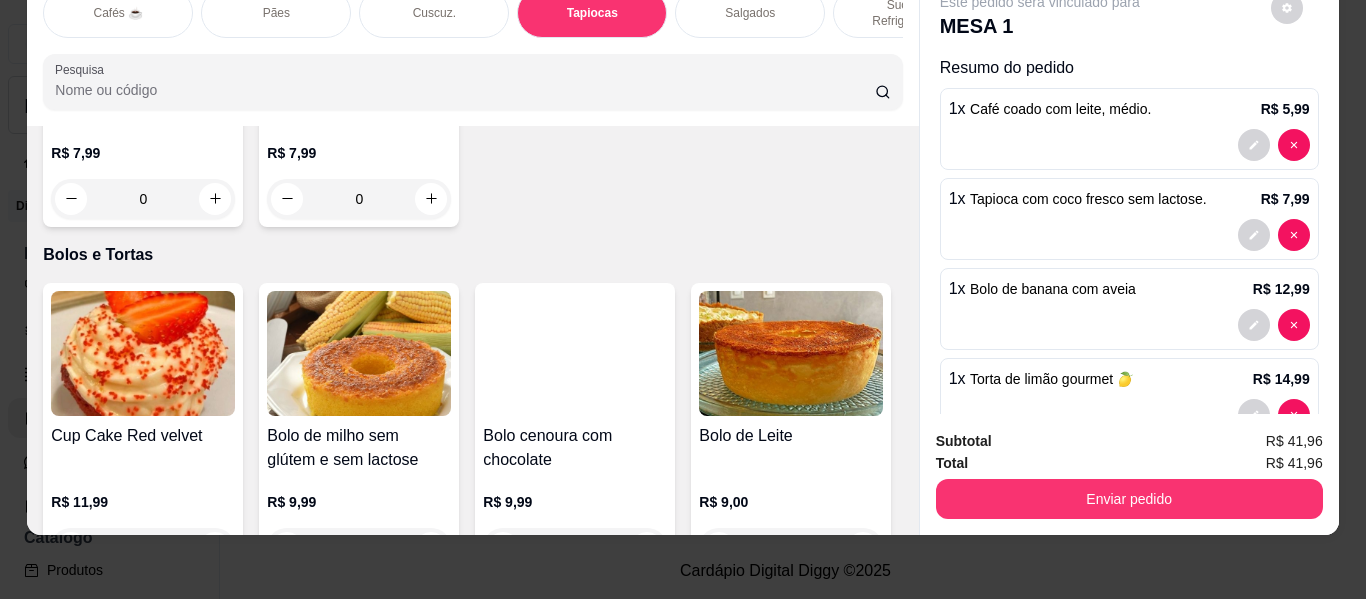 scroll, scrollTop: 8836, scrollLeft: 0, axis: vertical 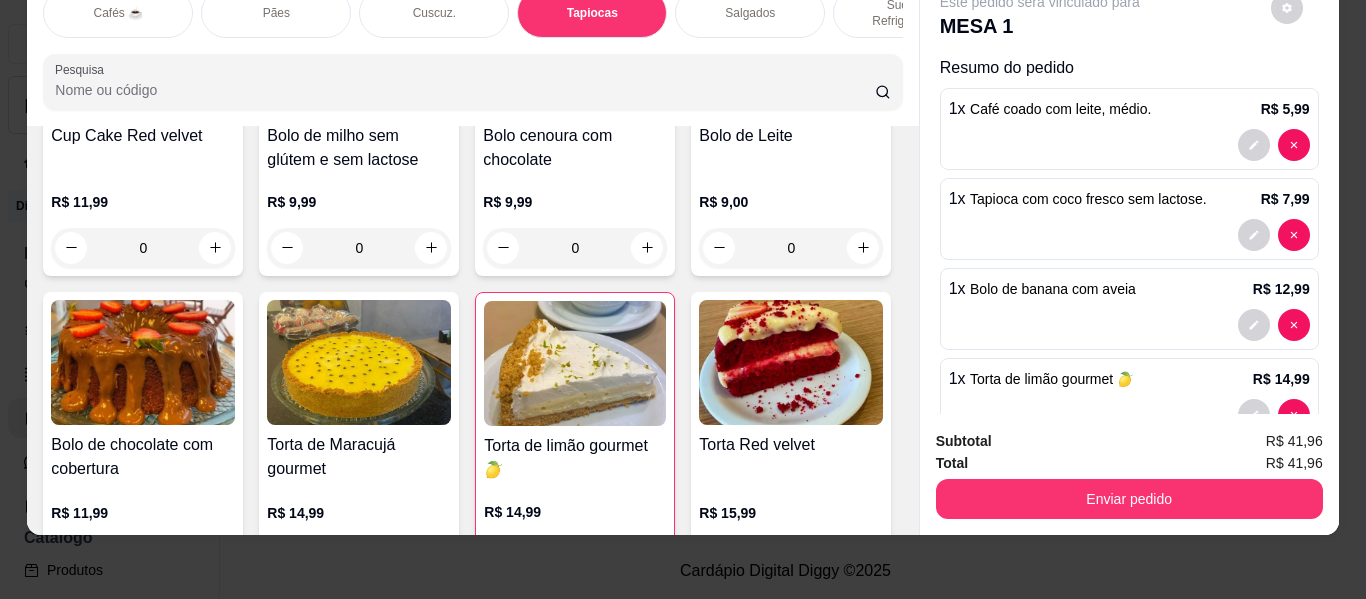 click 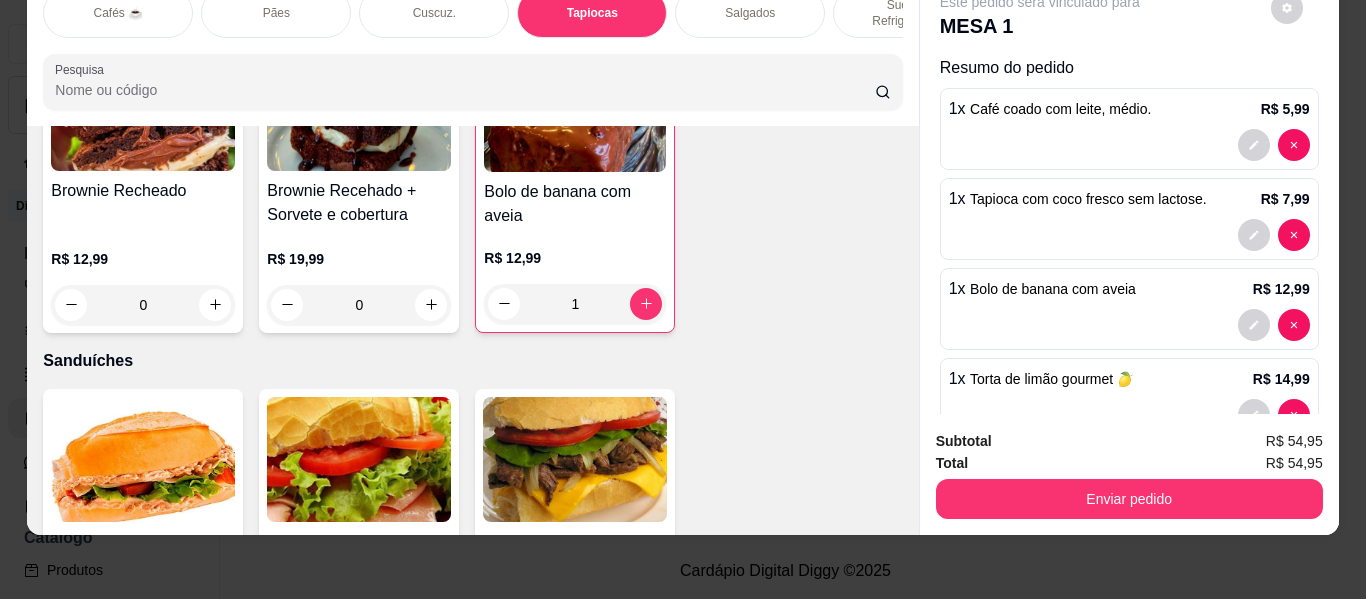 scroll, scrollTop: 9436, scrollLeft: 0, axis: vertical 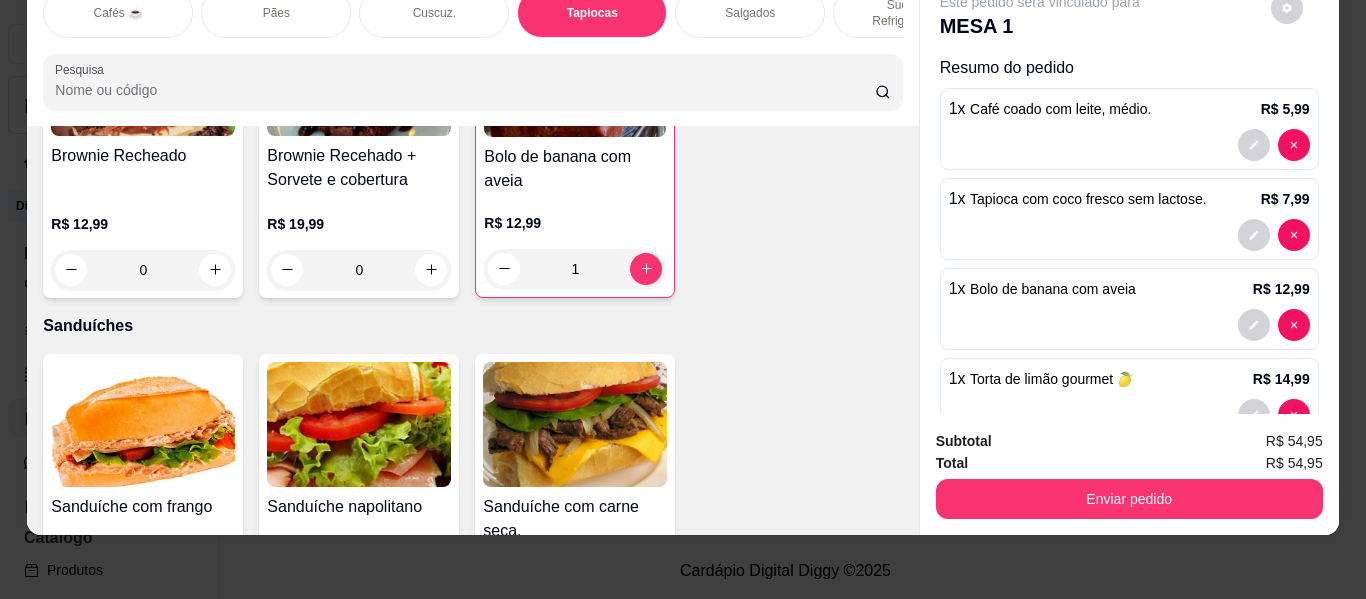 click 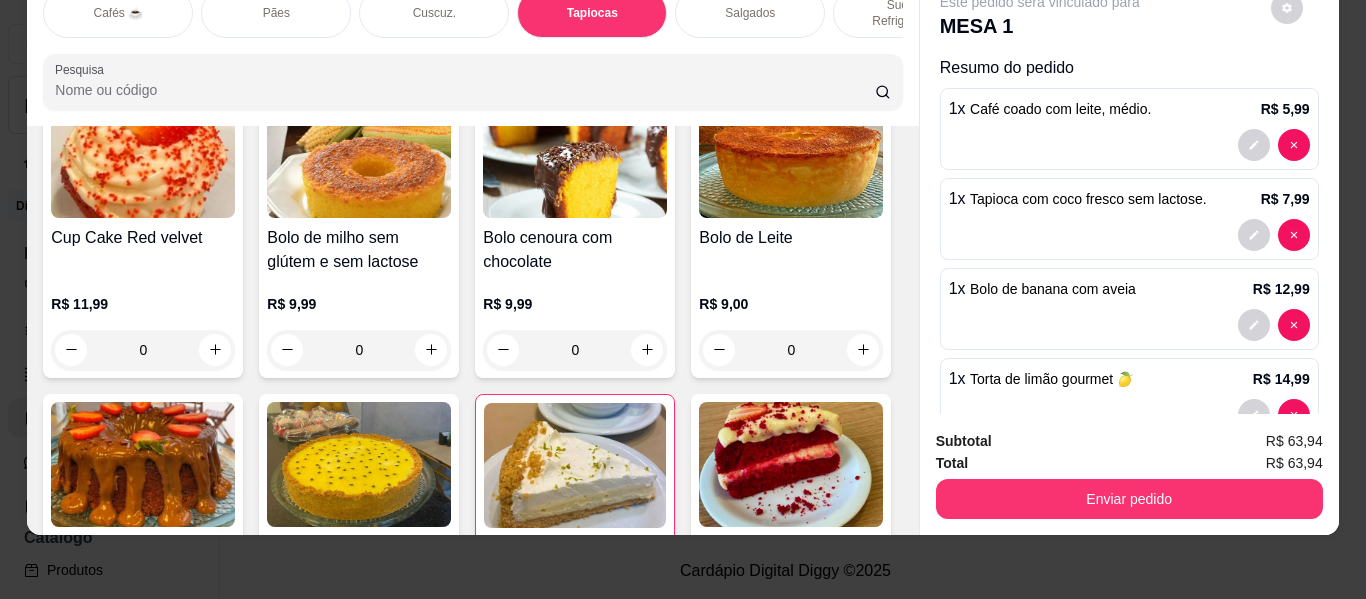scroll, scrollTop: 8936, scrollLeft: 0, axis: vertical 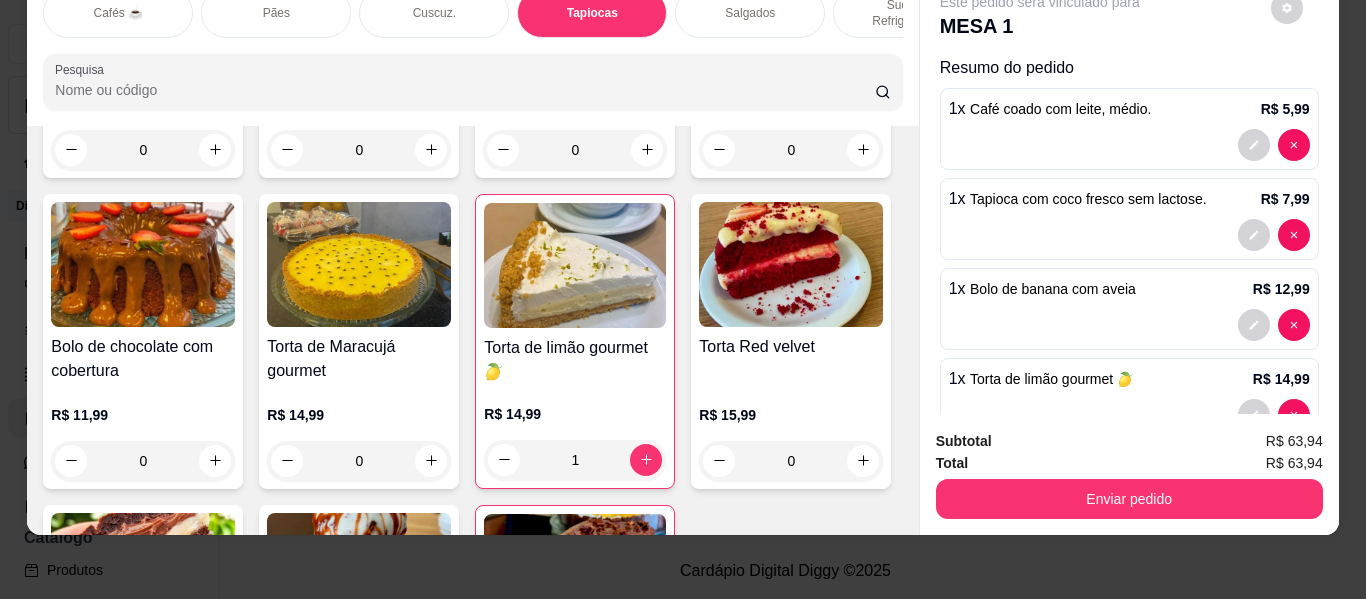 click 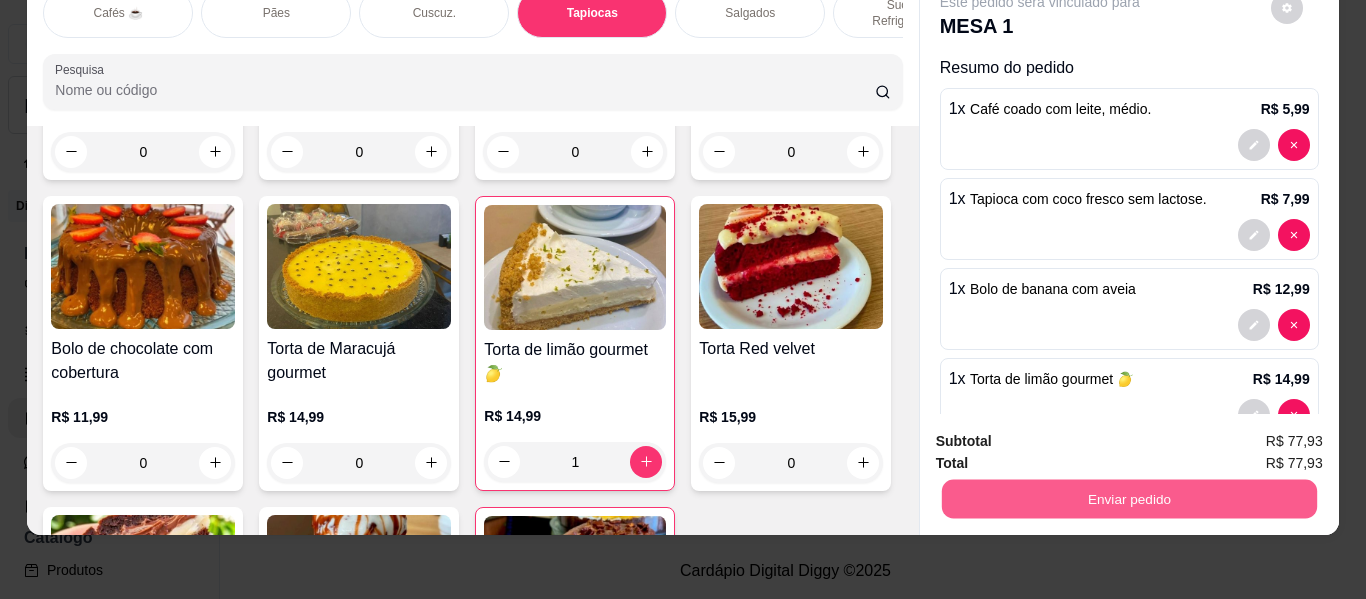 click on "Enviar pedido" at bounding box center (1128, 499) 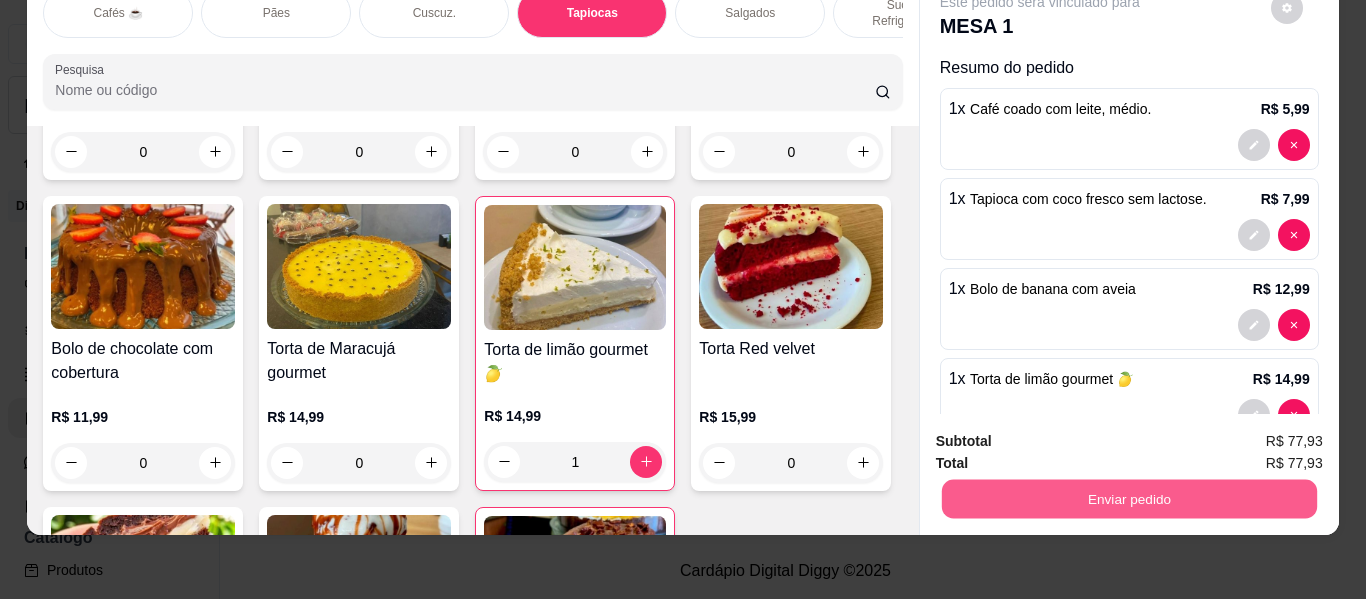click on "Enviar pedido" at bounding box center [1128, 499] 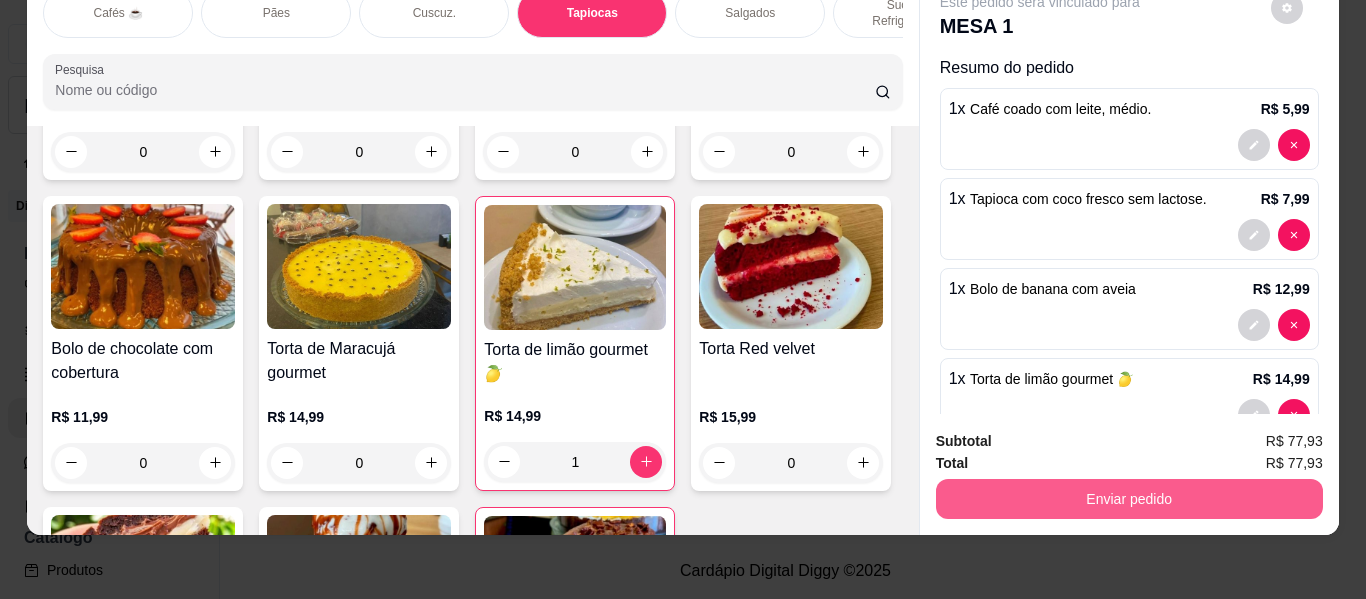 click on "Enviar pedido" at bounding box center [1129, 499] 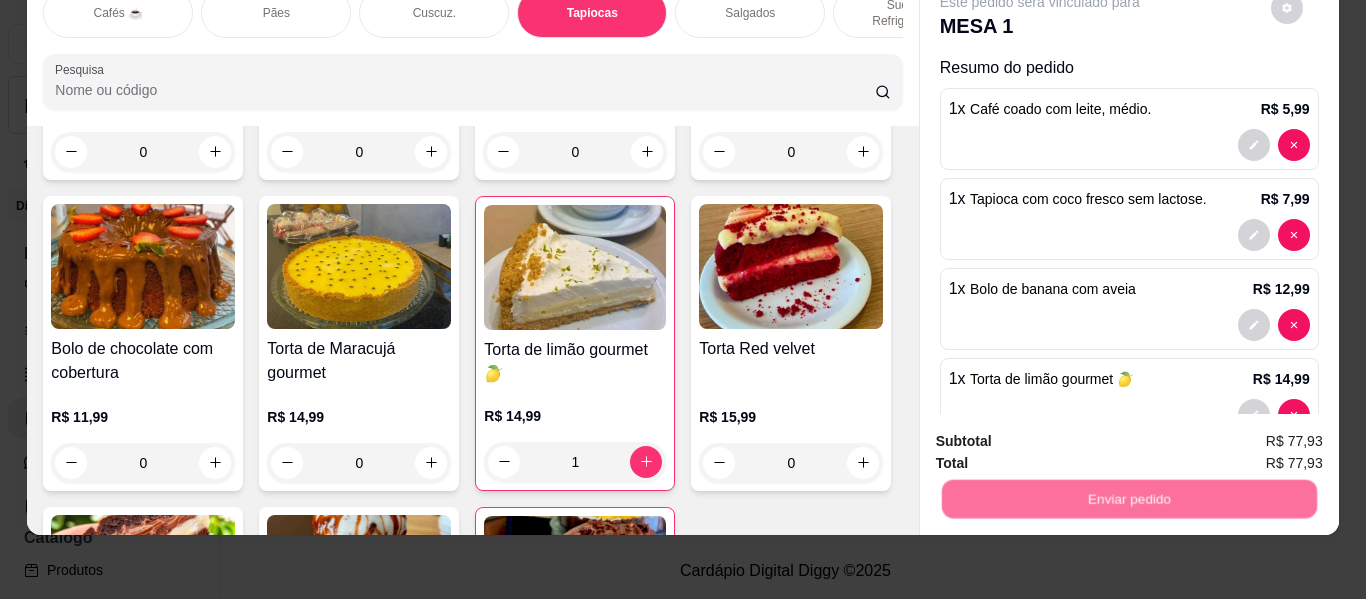 click on "Não registrar e enviar pedido" at bounding box center (1063, 434) 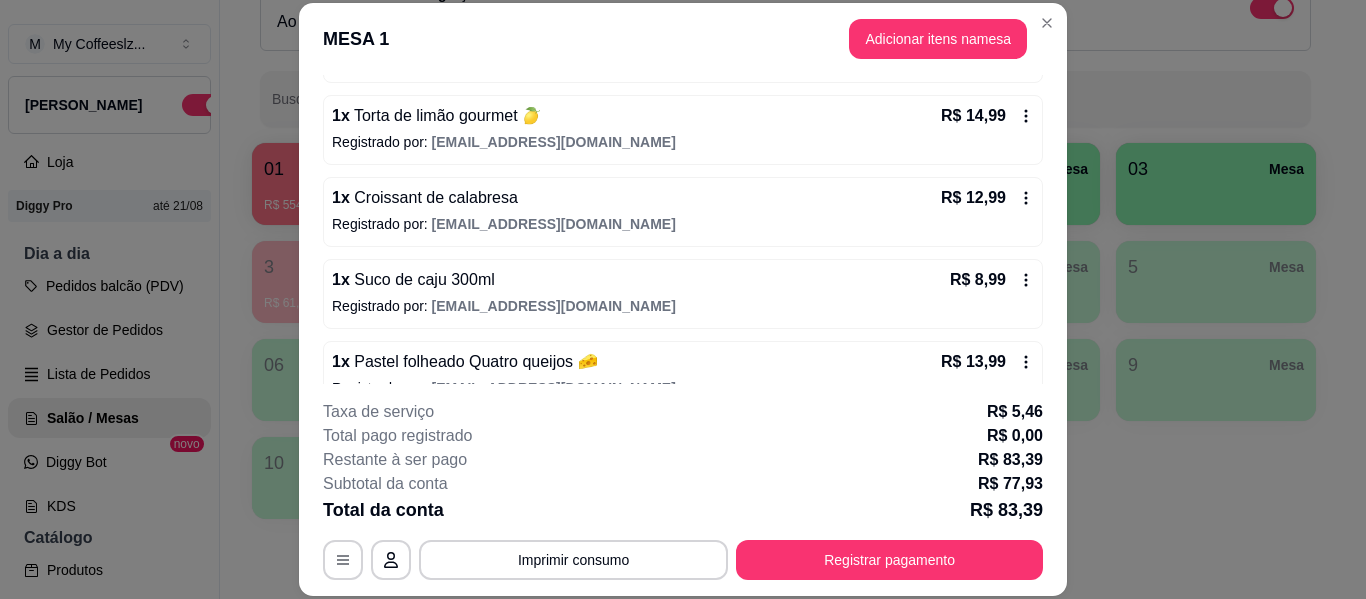scroll, scrollTop: 450, scrollLeft: 0, axis: vertical 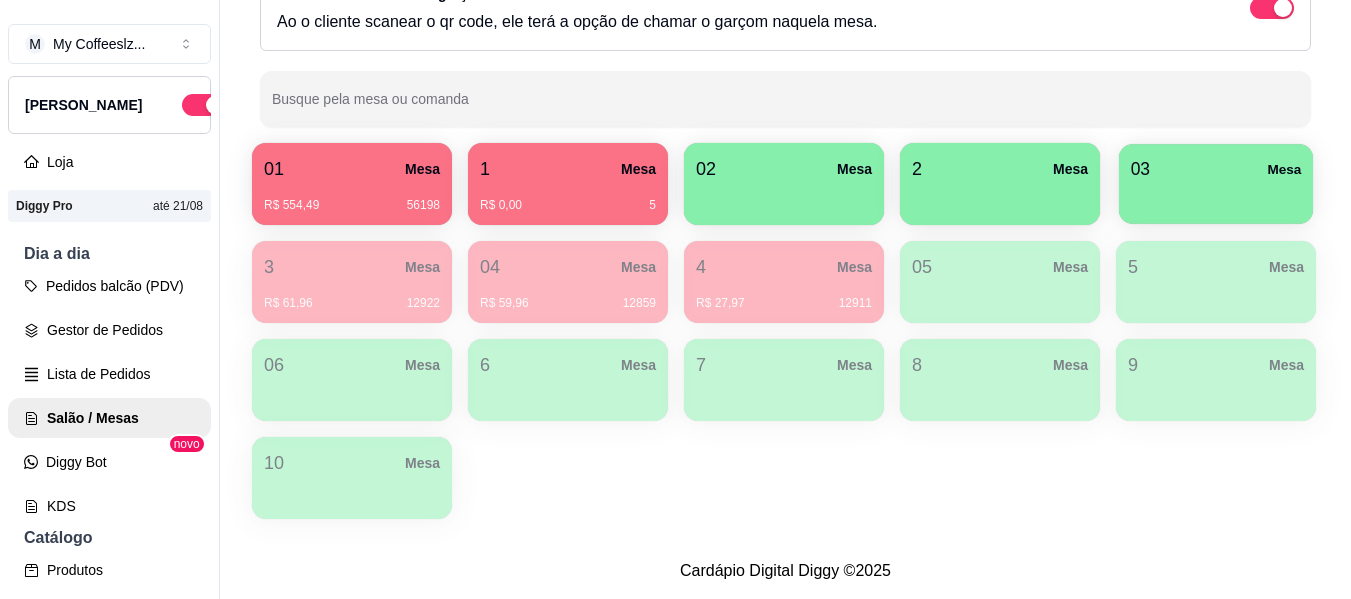 click at bounding box center (1216, 197) 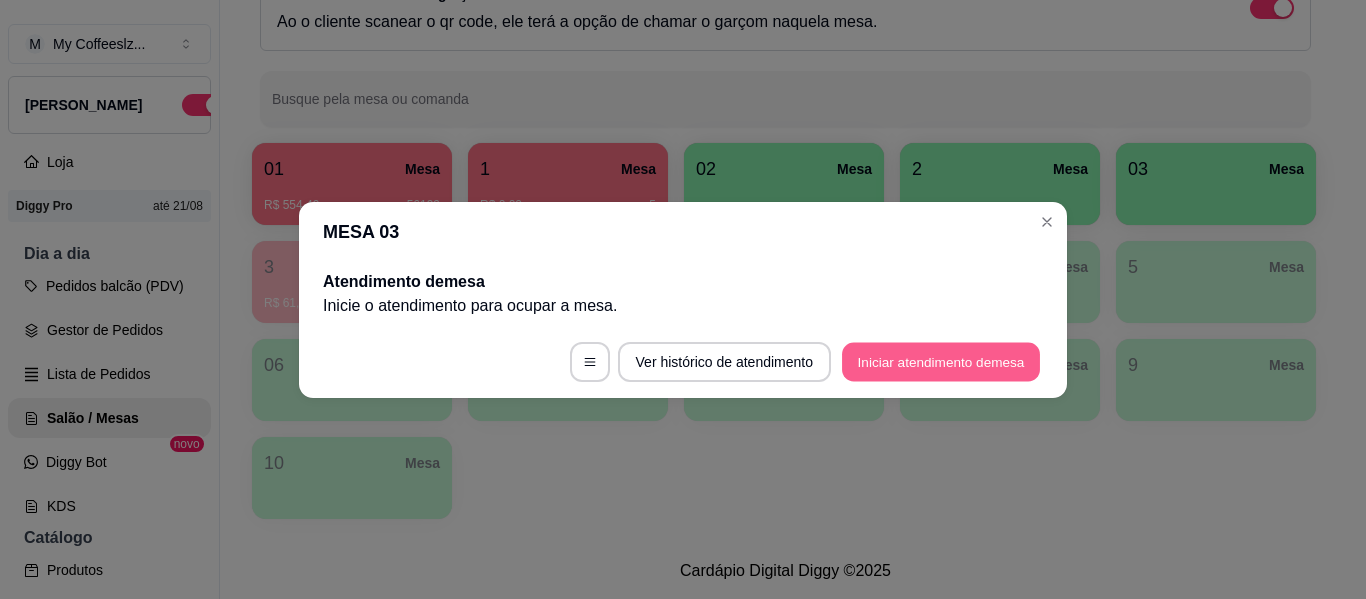 click on "Iniciar atendimento de  mesa" at bounding box center (941, 361) 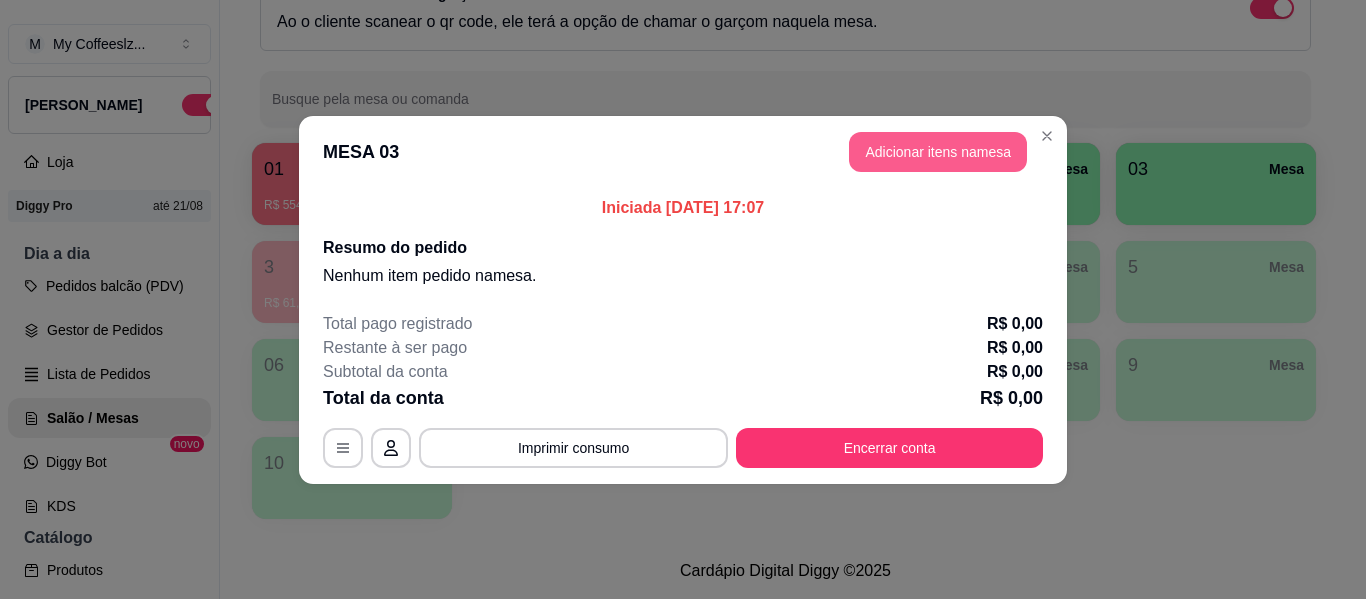 click on "Adicionar itens na  mesa" at bounding box center (938, 152) 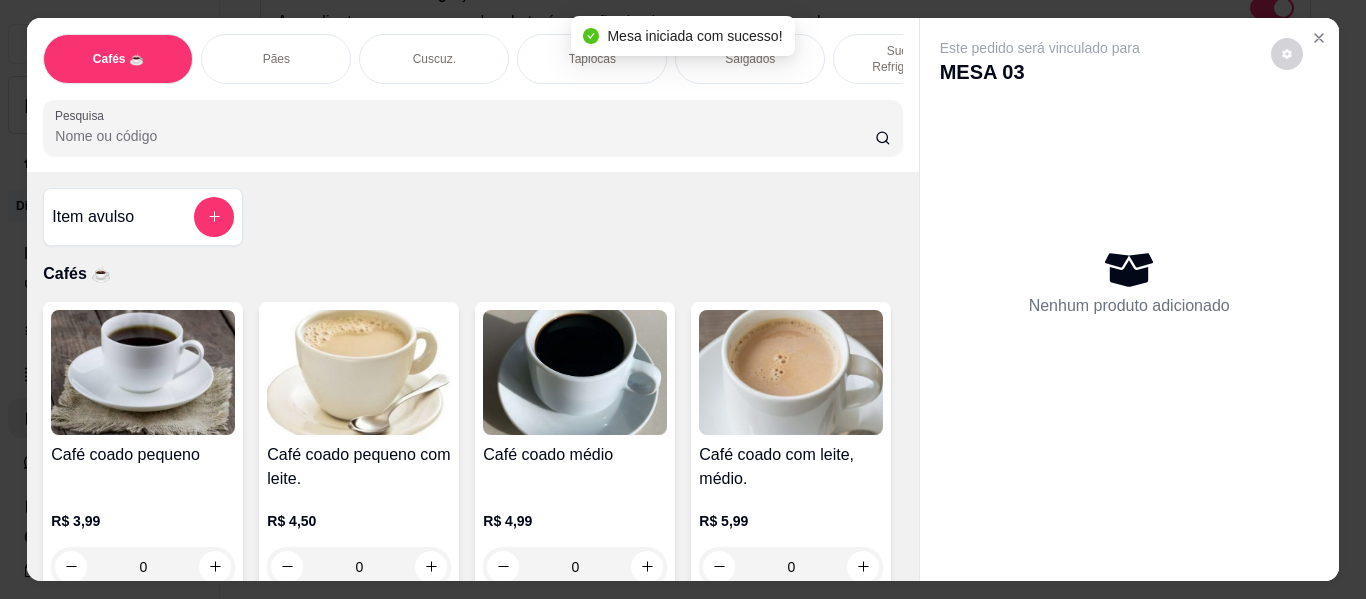 click on "Salgados" at bounding box center [750, 59] 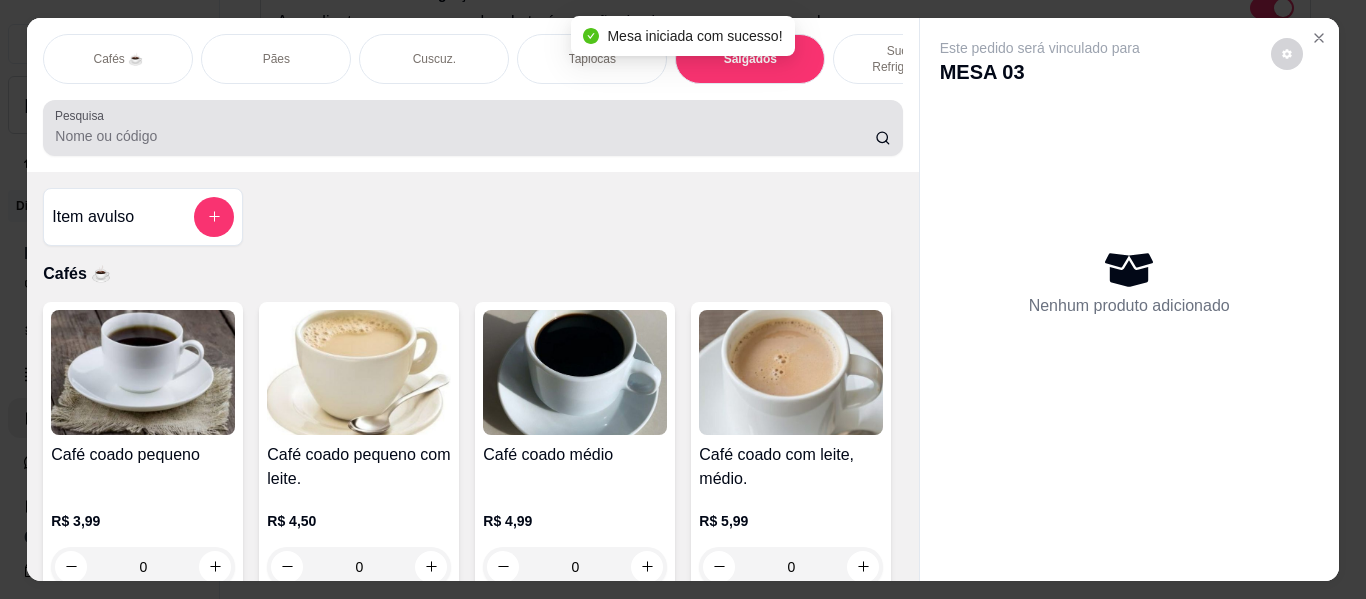 scroll, scrollTop: 8236, scrollLeft: 0, axis: vertical 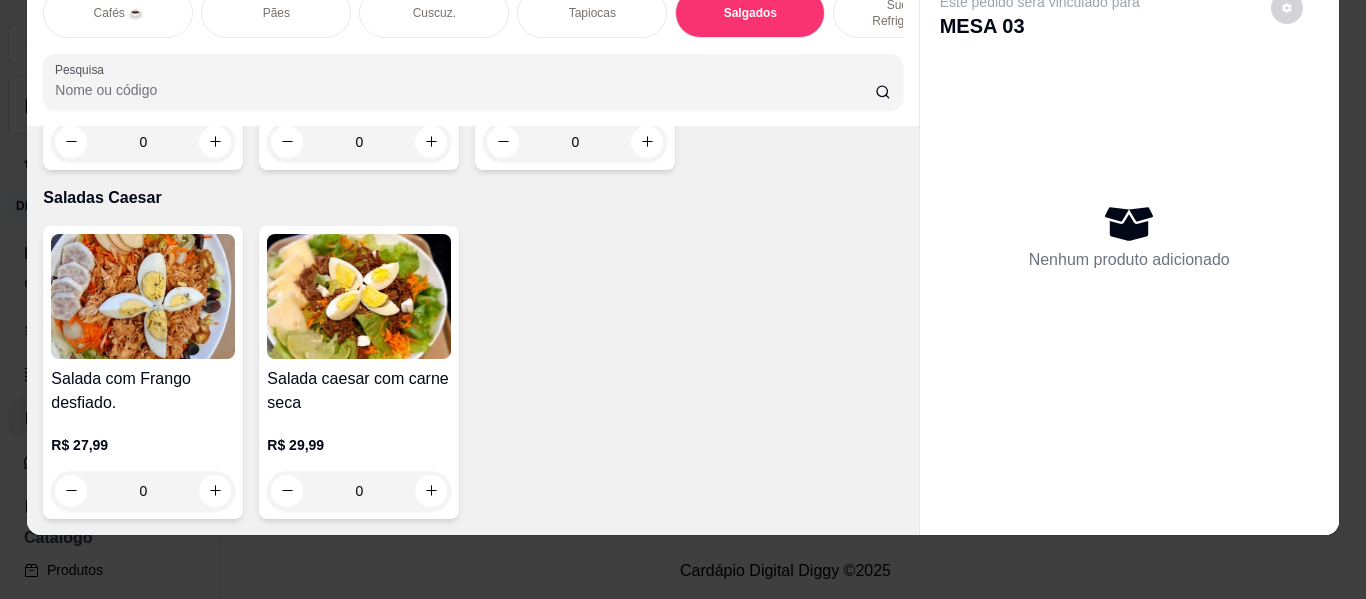 click 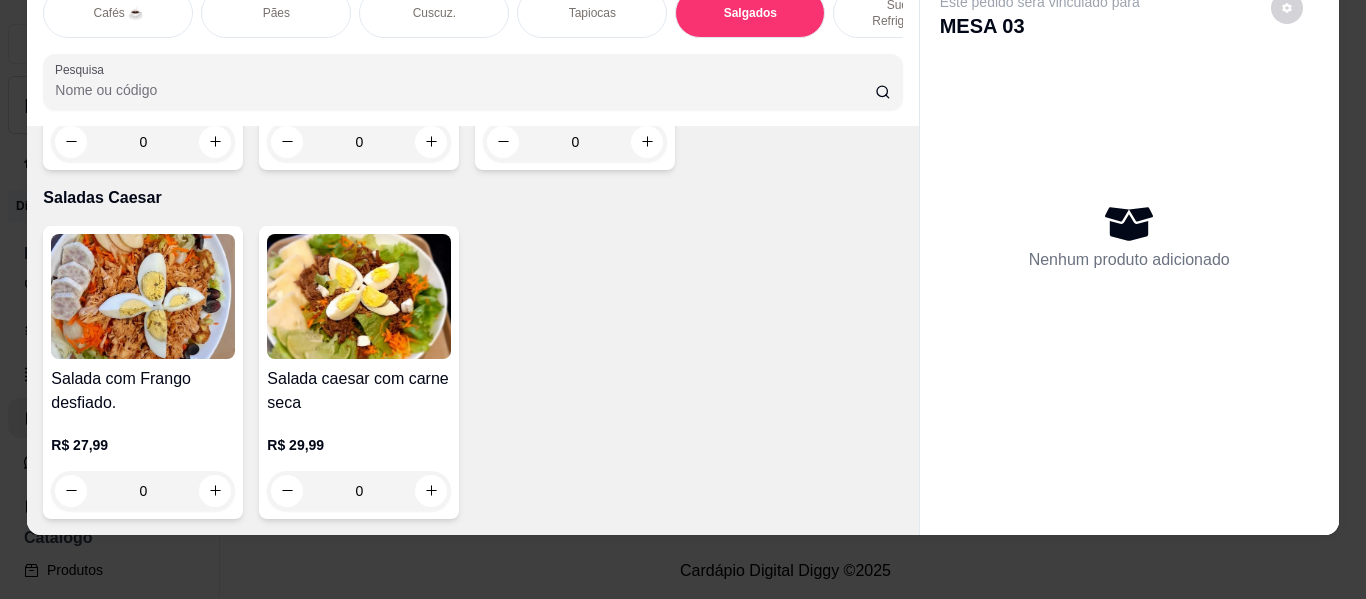 type on "1" 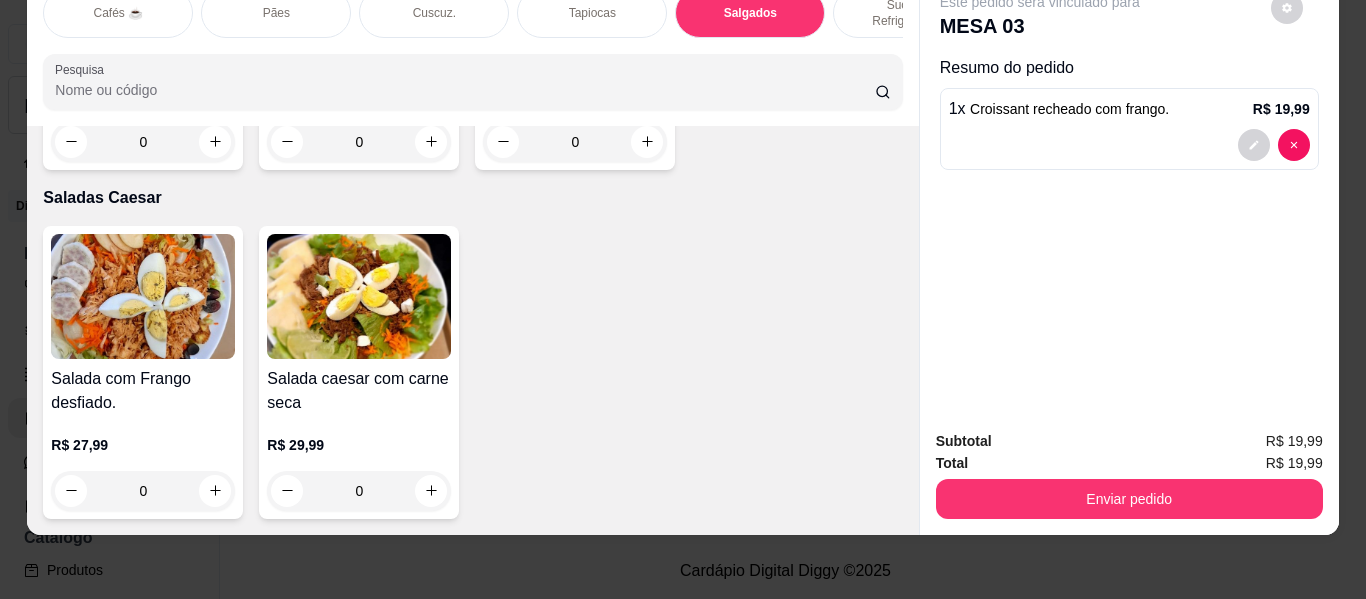 scroll, scrollTop: 12036, scrollLeft: 0, axis: vertical 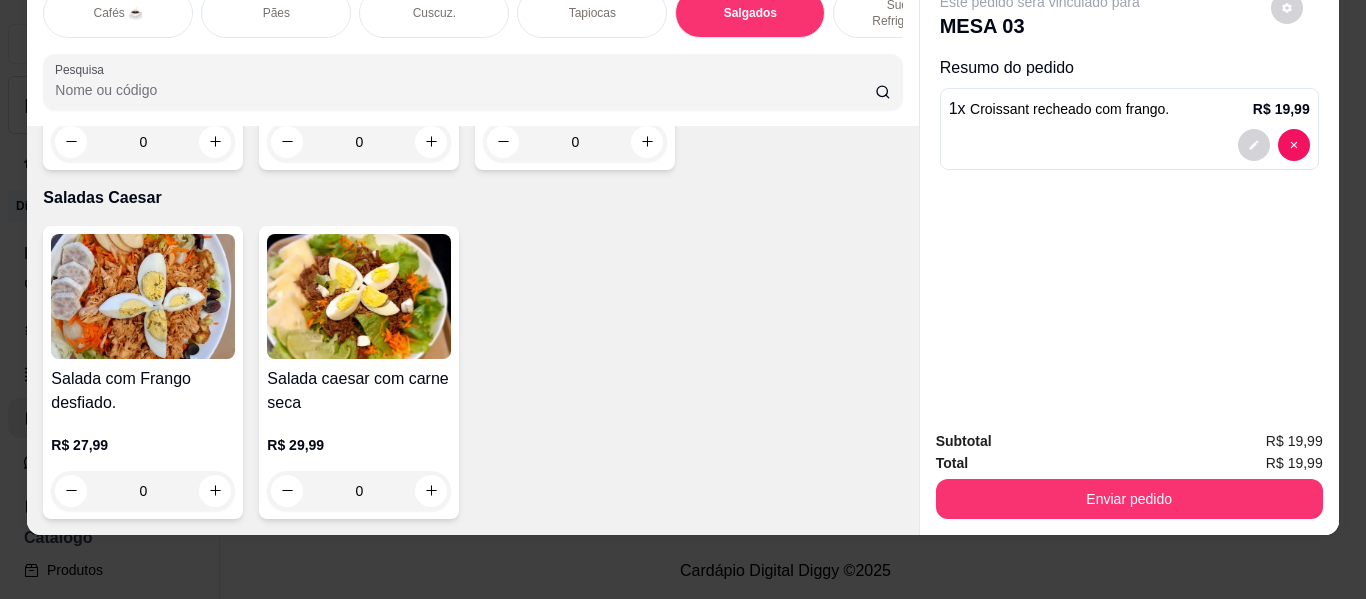 click 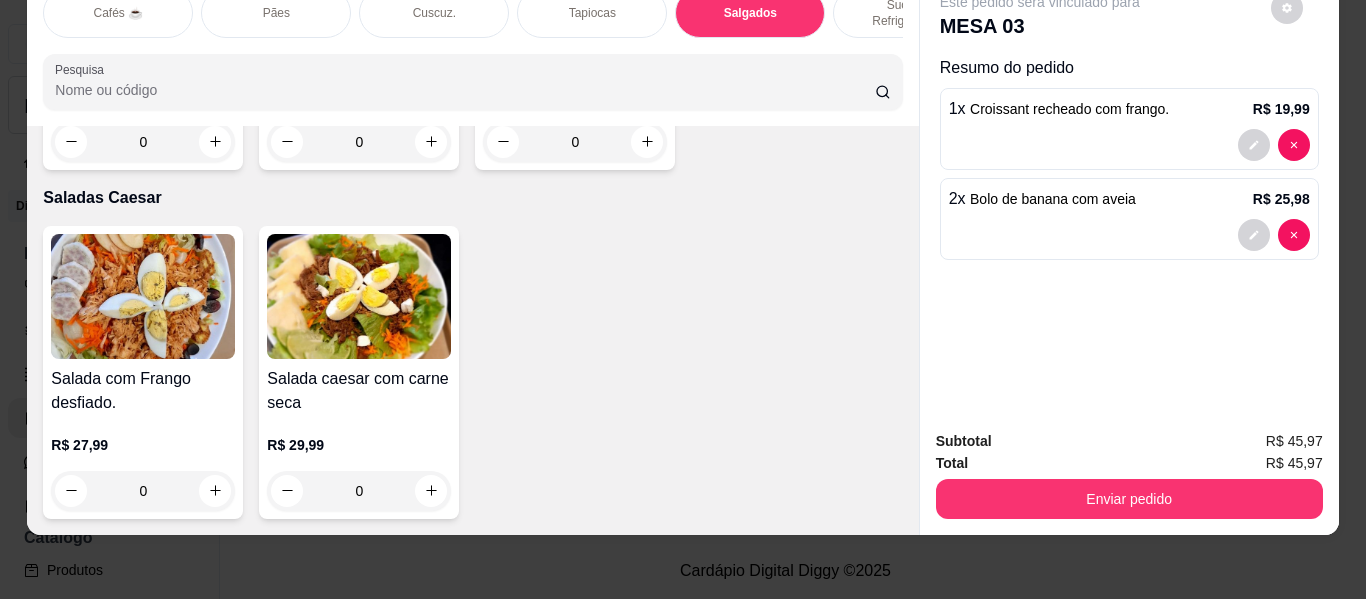 click 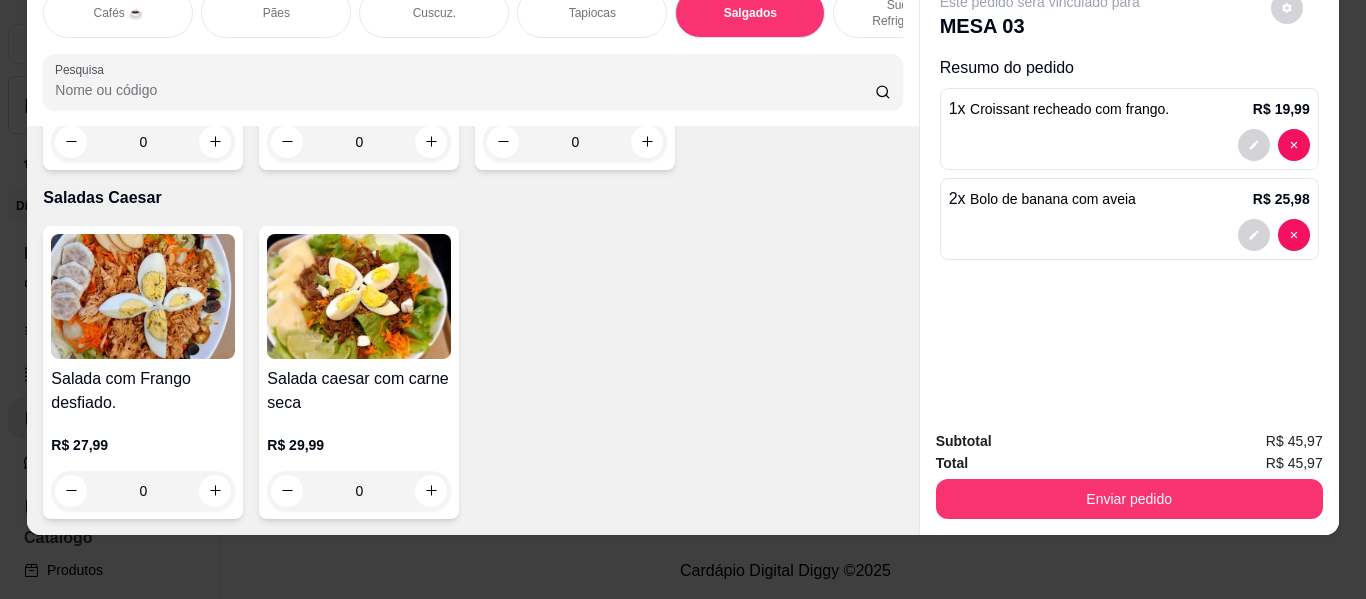 type on "1" 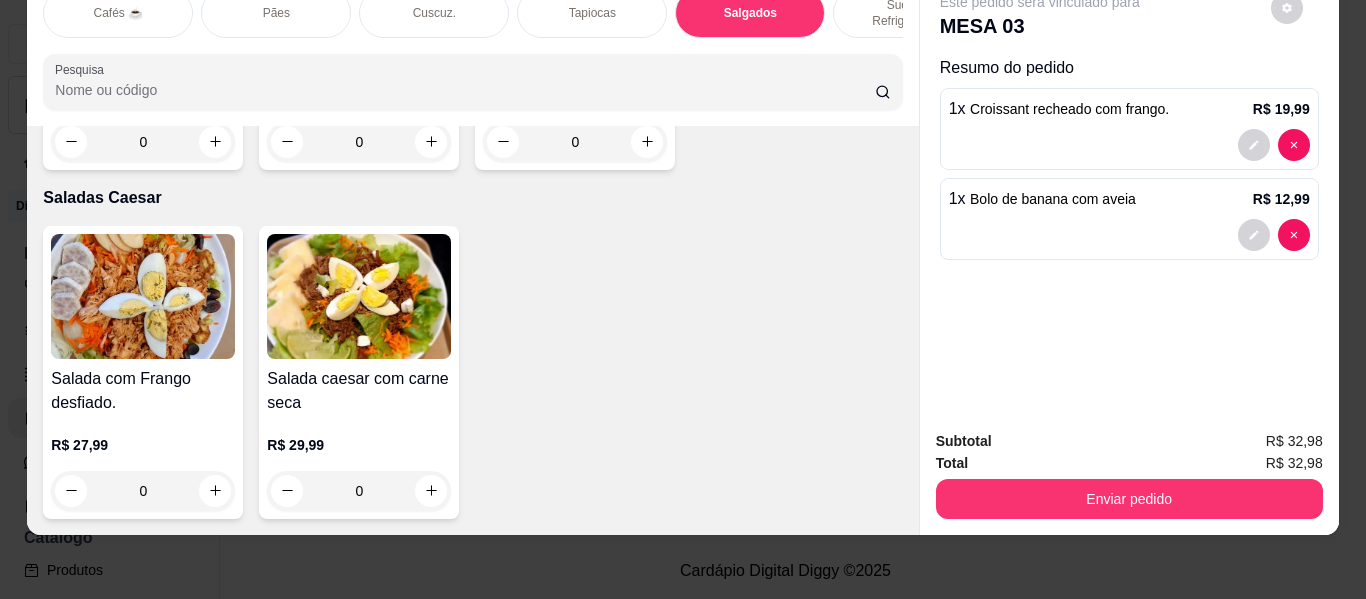 click on "Cup Cake Red velvet    R$ 11,99 0 Bolo de milho sem glútem e sem lactose    R$ 9,99 0 Bolo cenoura com chocolate    R$ 9,99 0 Bolo de Leite   R$ 9,00 0 Bolo de chocolate com cobertura    R$ 11,99 0 Torta de Maracujá gourmet    R$ 14,99 0 Torta de limão gourmet 🍋    R$ 14,99 0 Torta Red velvet    R$ 15,99 0 Brownie Recheado    R$ 12,99 0 Brownie Recehado + Sorvete e cobertura    R$ 19,99 0 Bolo de banana com aveia    R$ 12,99 1" at bounding box center [472, -1685] 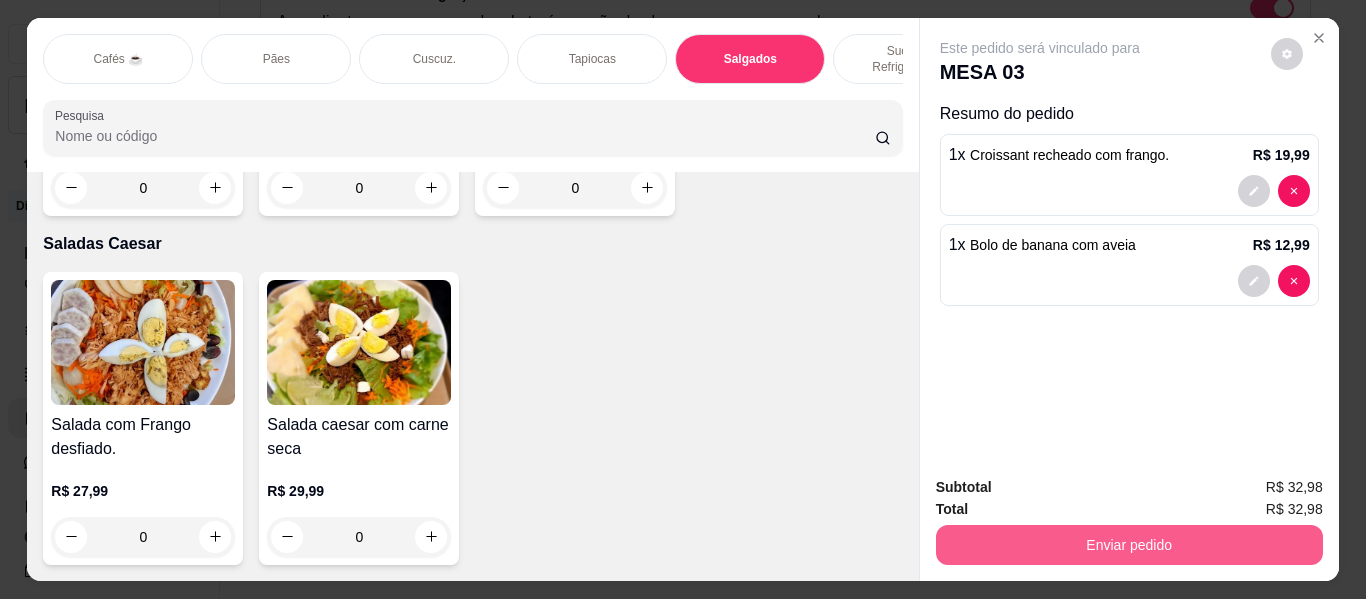 click on "Enviar pedido" at bounding box center (1129, 545) 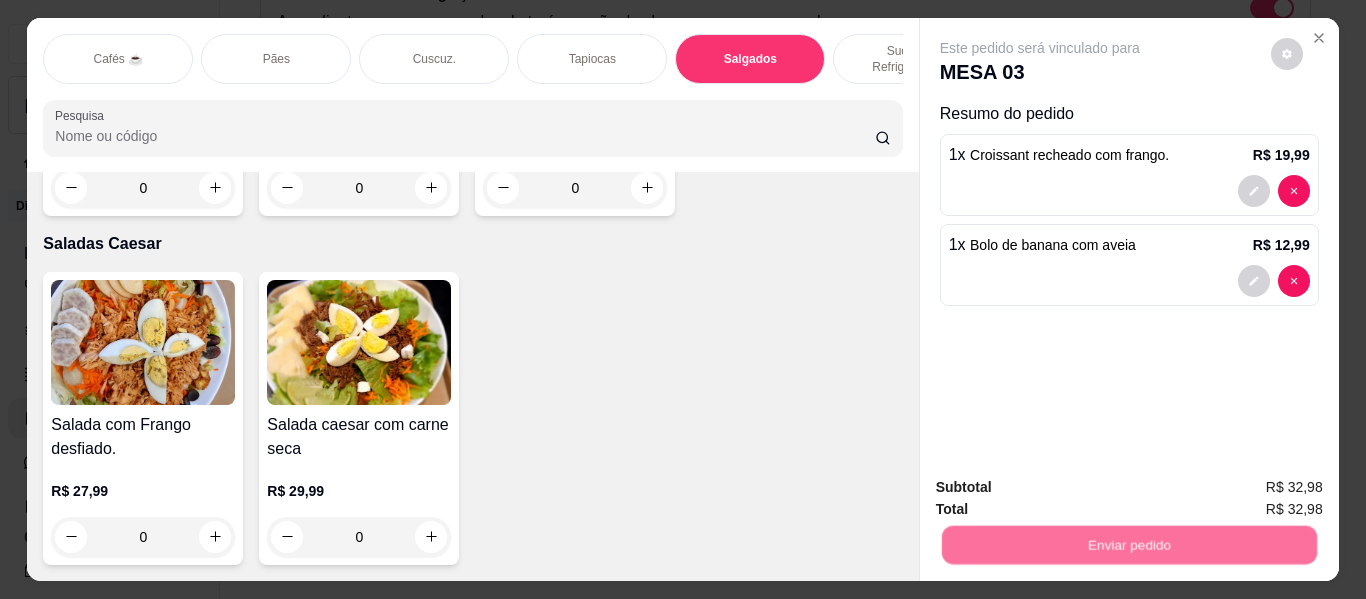 click on "Não registrar e enviar pedido" at bounding box center (1063, 488) 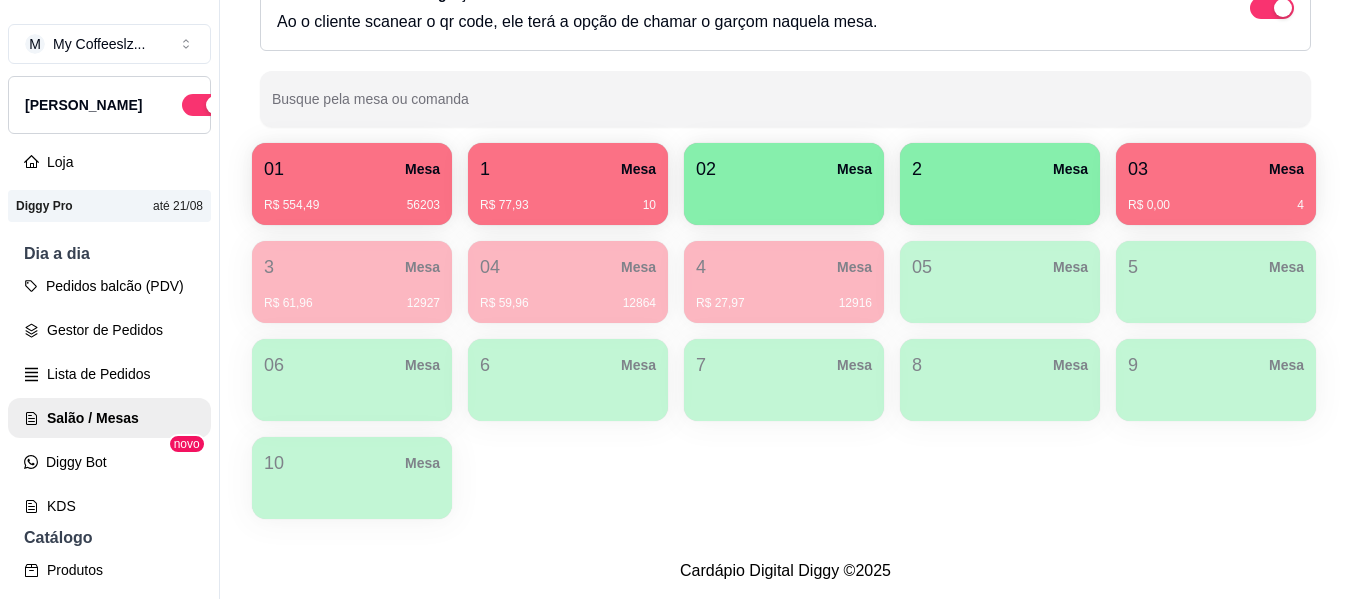 click on "1 Mesa" at bounding box center [568, 169] 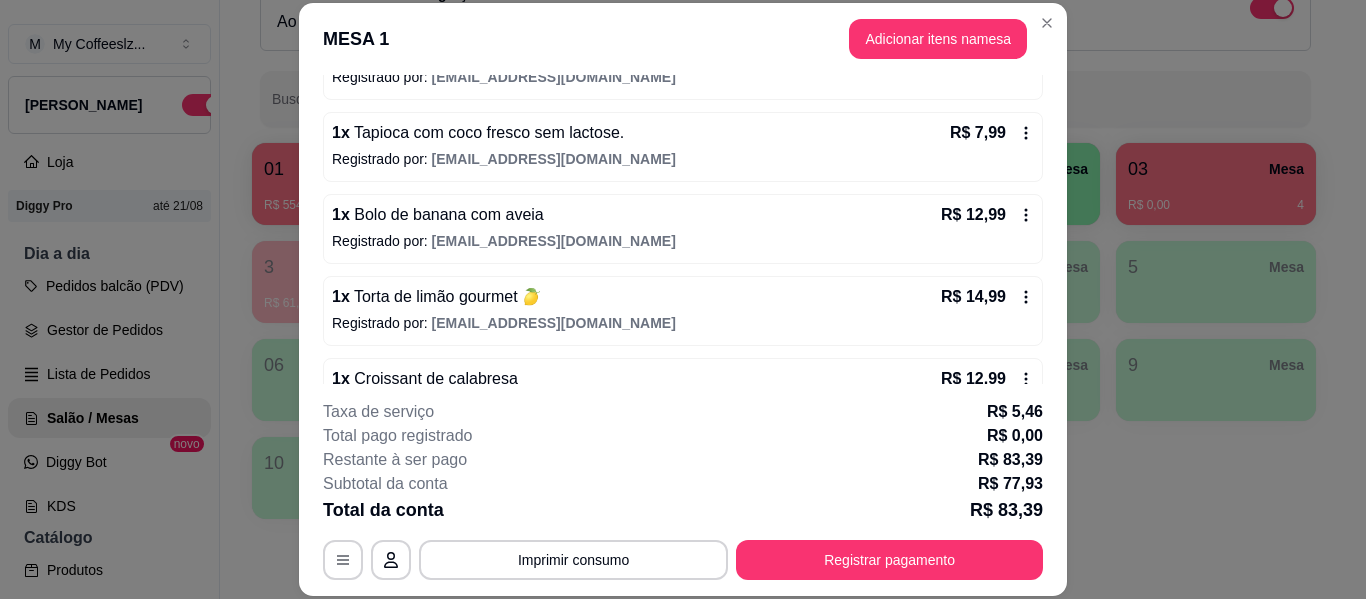scroll, scrollTop: 450, scrollLeft: 0, axis: vertical 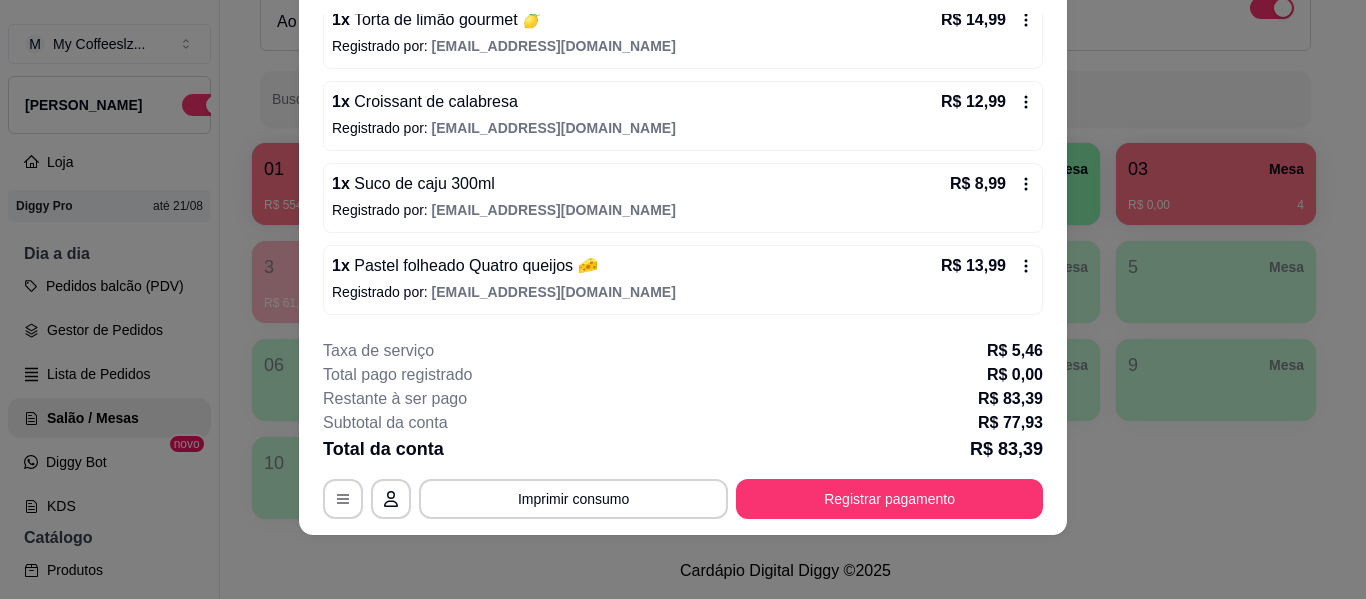 click on "Registrado por:   [EMAIL_ADDRESS][DOMAIN_NAME]" at bounding box center [683, 292] 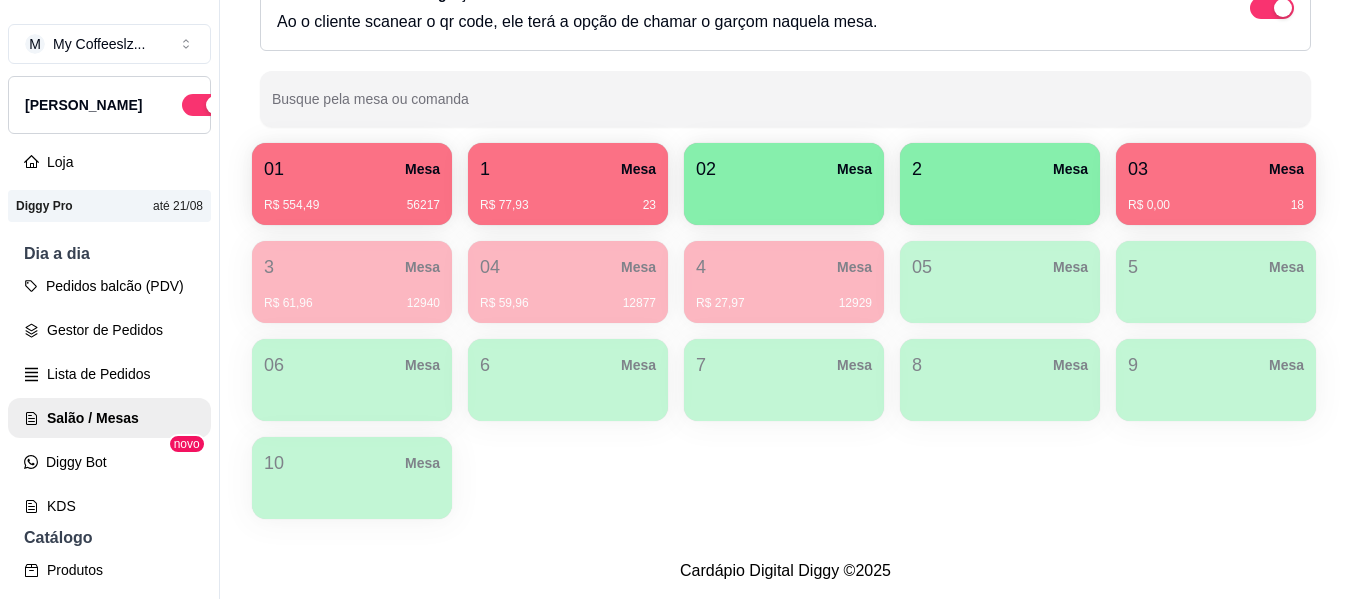 click at bounding box center (1000, 198) 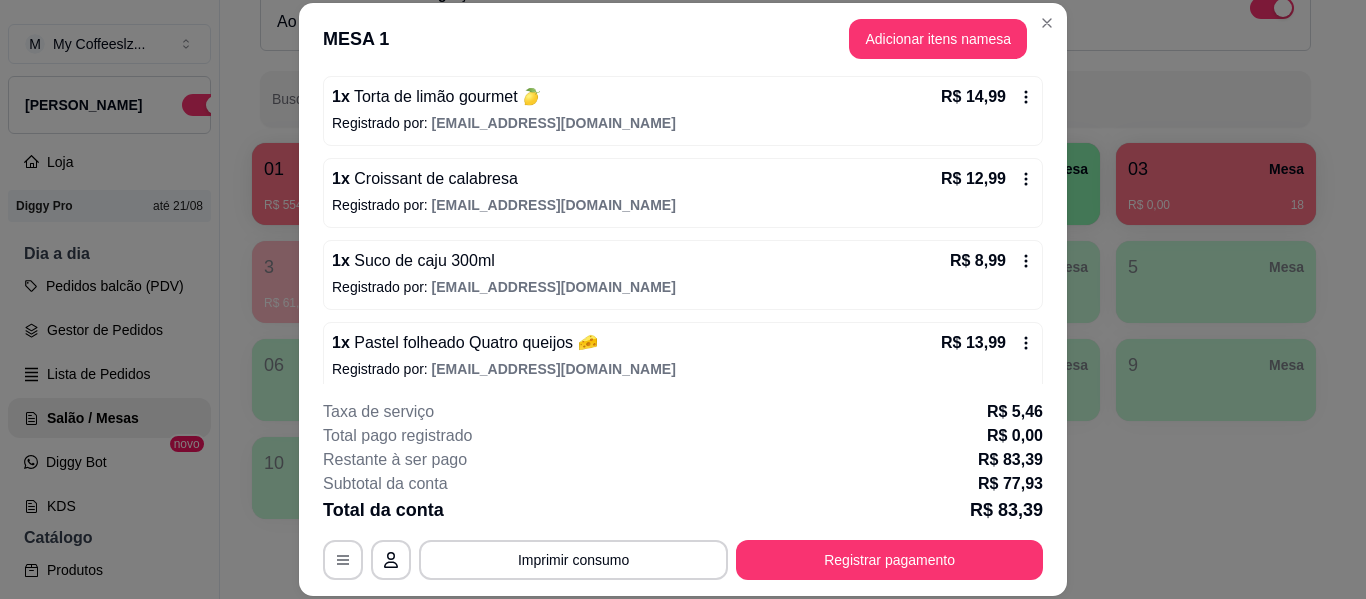 scroll, scrollTop: 450, scrollLeft: 0, axis: vertical 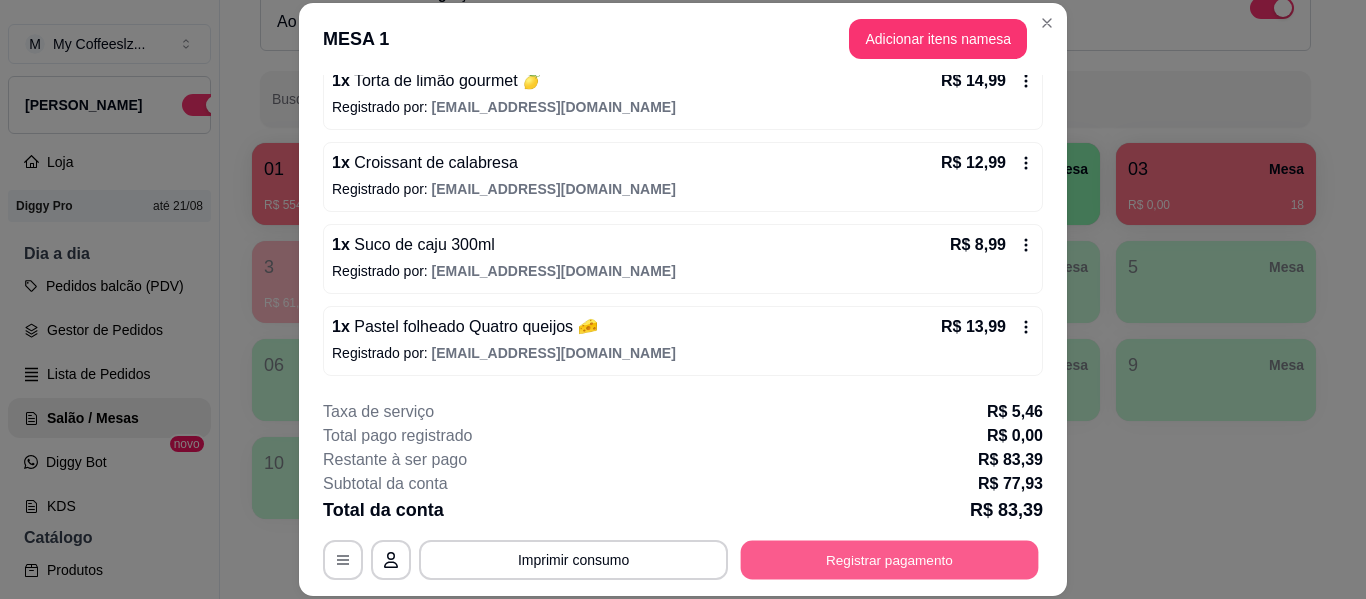 click on "Registrar pagamento" at bounding box center [890, 560] 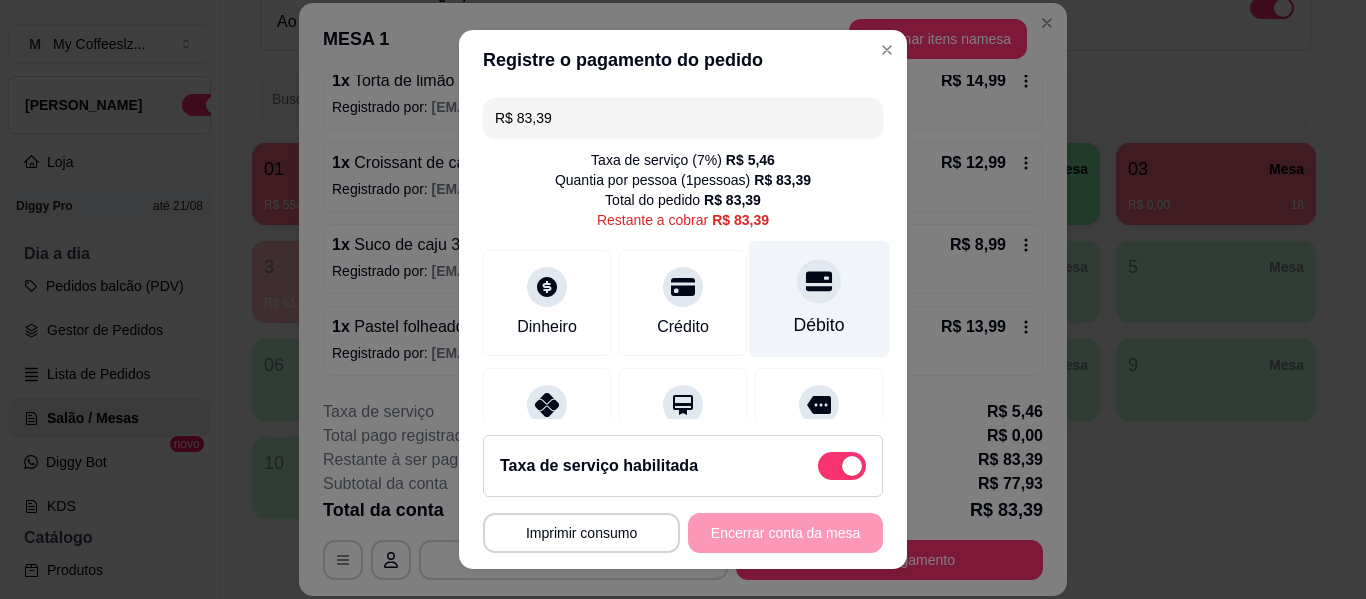click at bounding box center [819, 281] 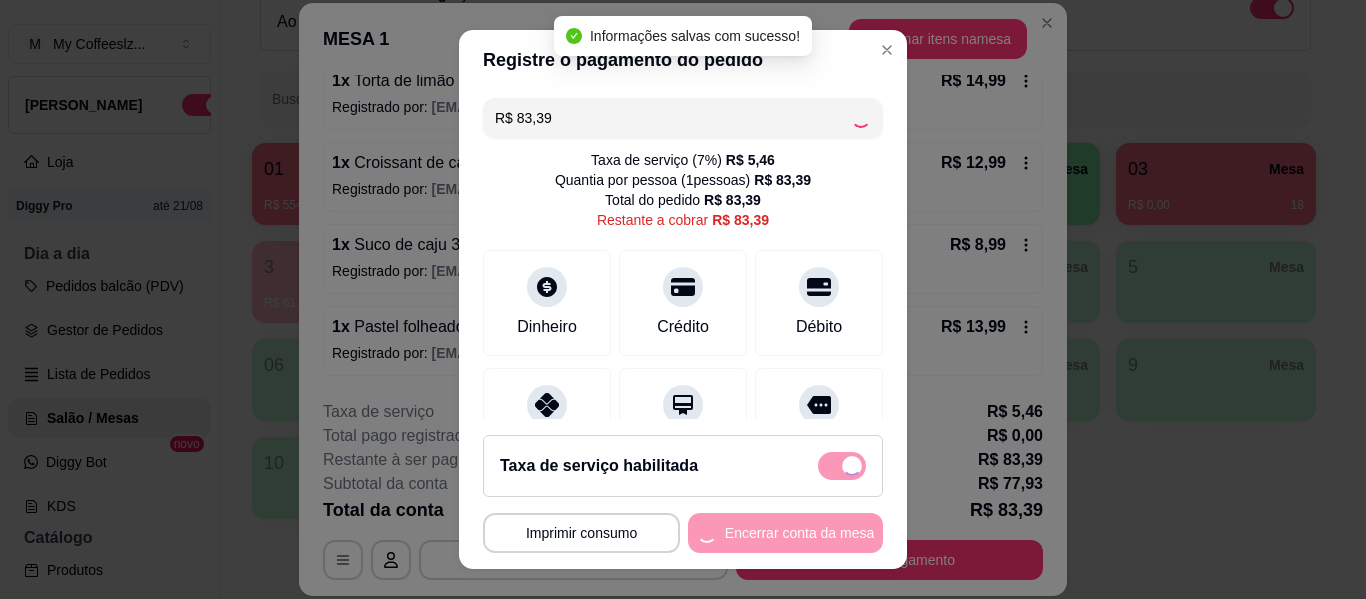 type on "R$ 0,00" 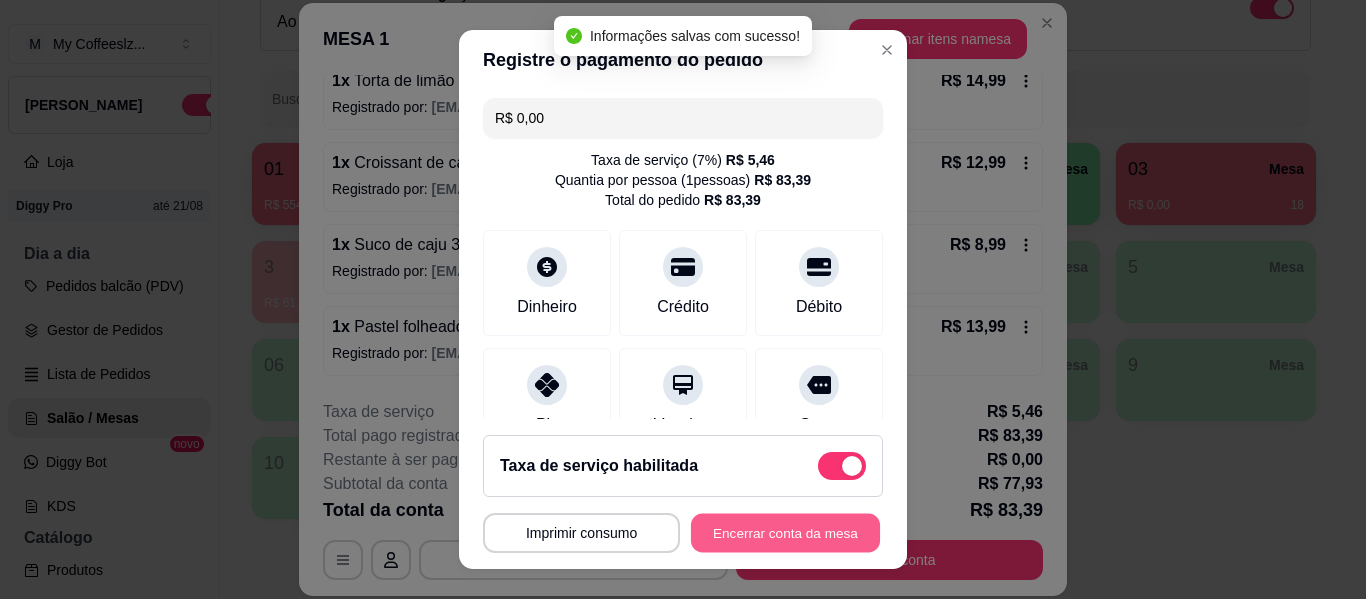 click on "Encerrar conta da mesa" at bounding box center (785, 533) 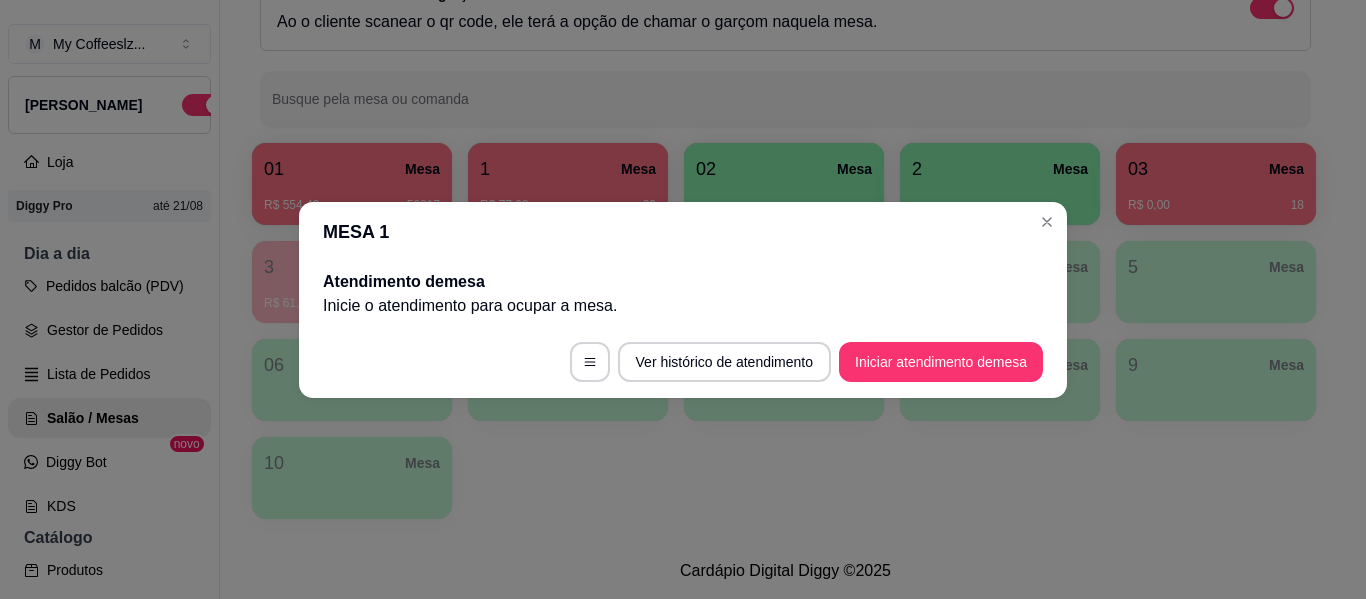 scroll, scrollTop: 0, scrollLeft: 0, axis: both 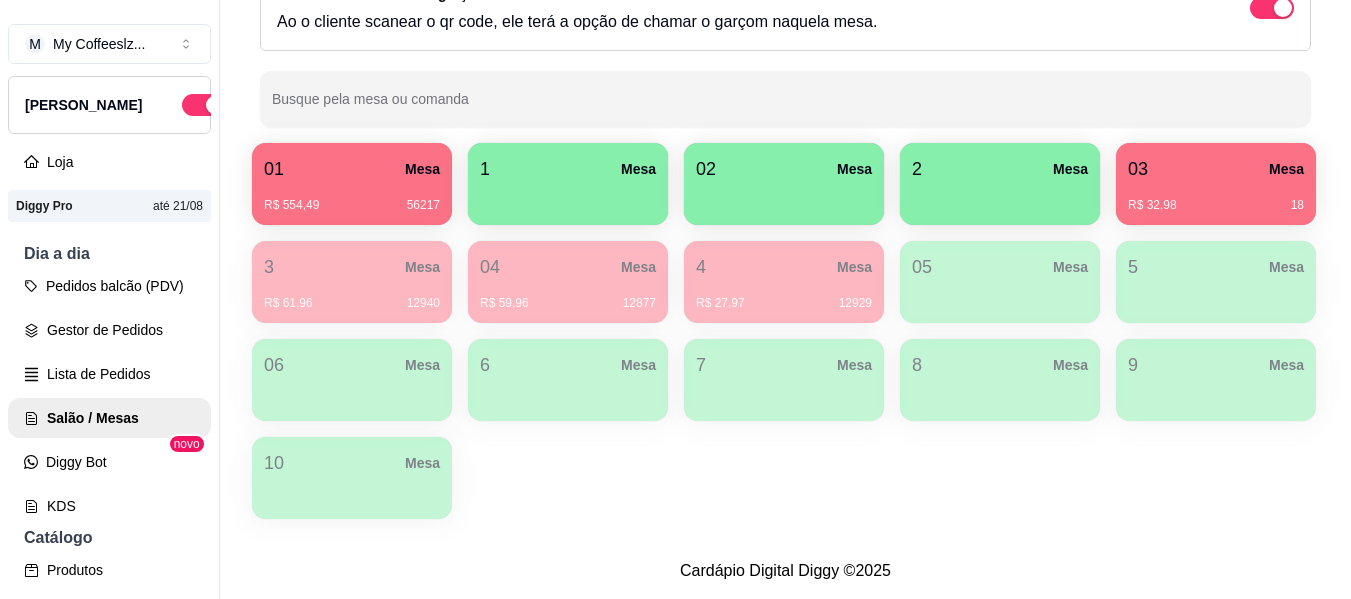 click on "03 Mesa" at bounding box center [1216, 169] 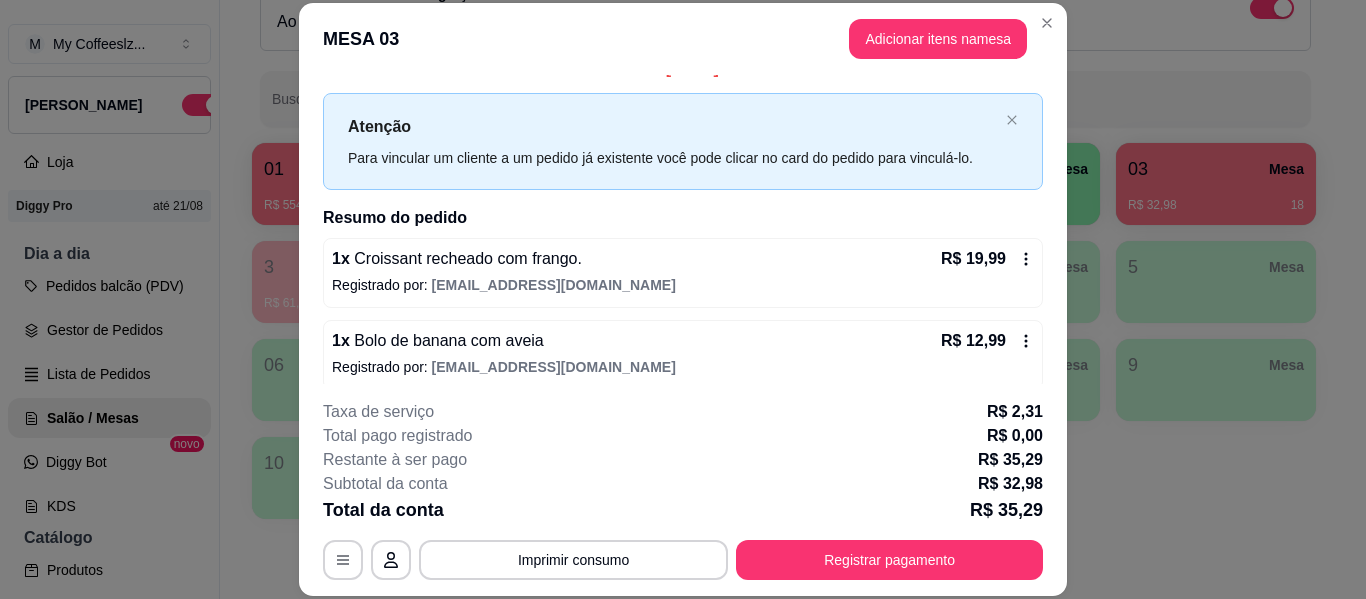 scroll, scrollTop: 40, scrollLeft: 0, axis: vertical 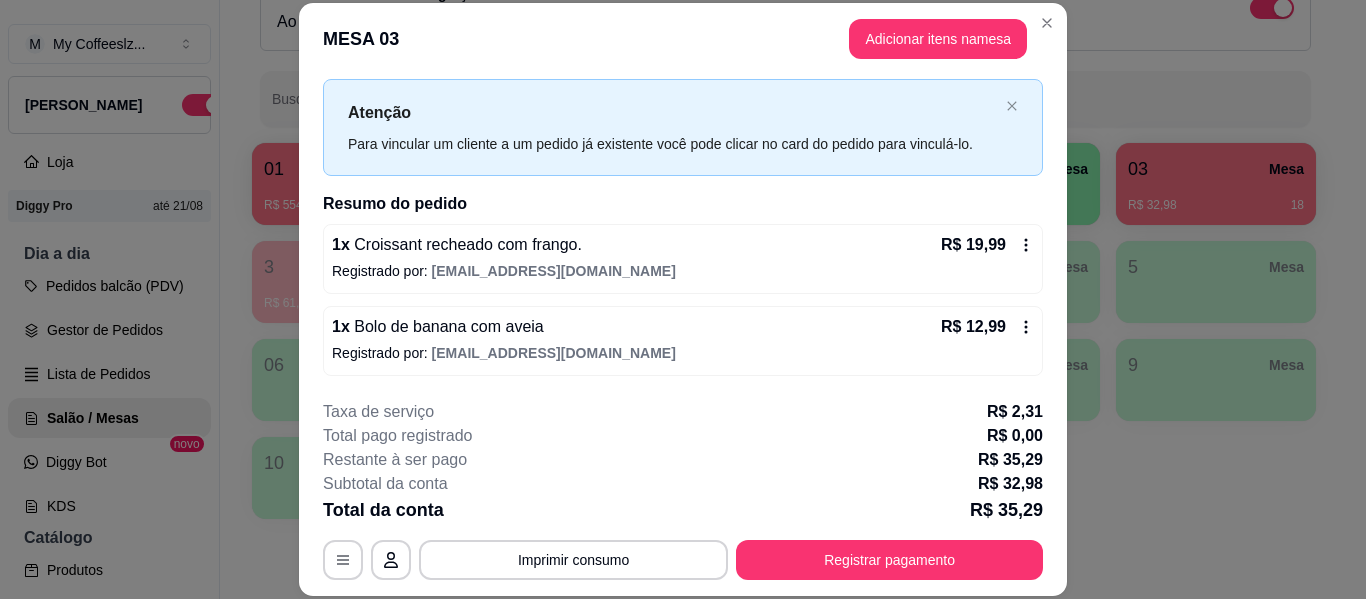 click on "**********" at bounding box center (683, 490) 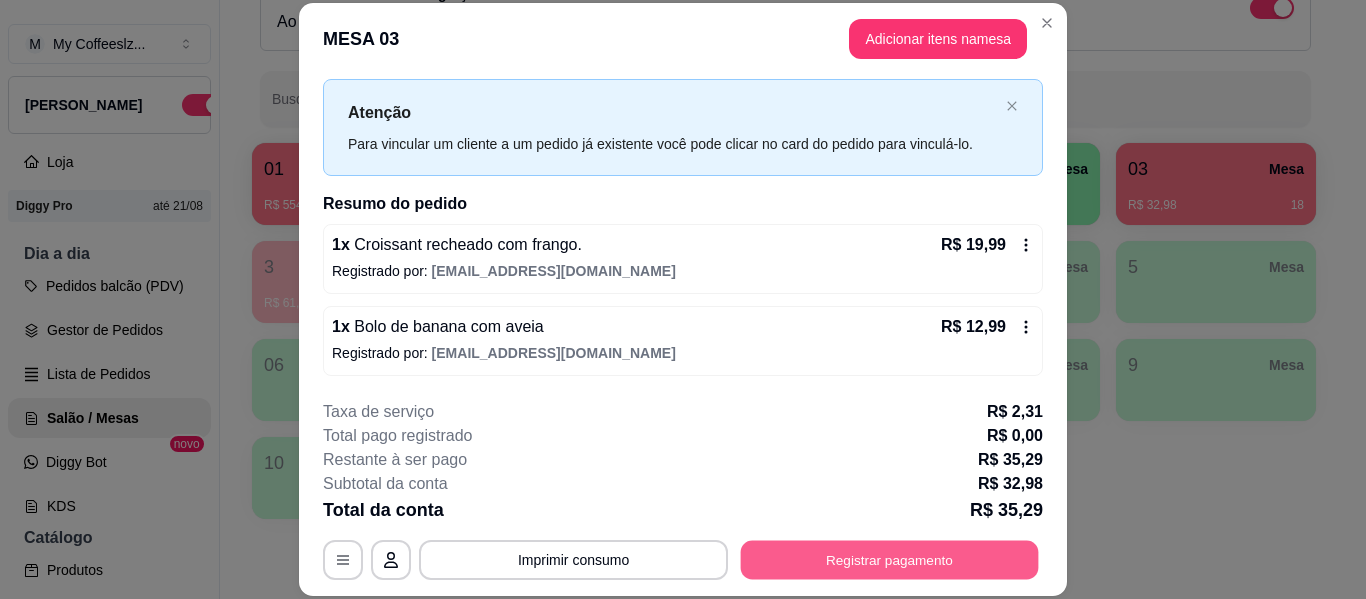 click on "Registrar pagamento" at bounding box center (890, 560) 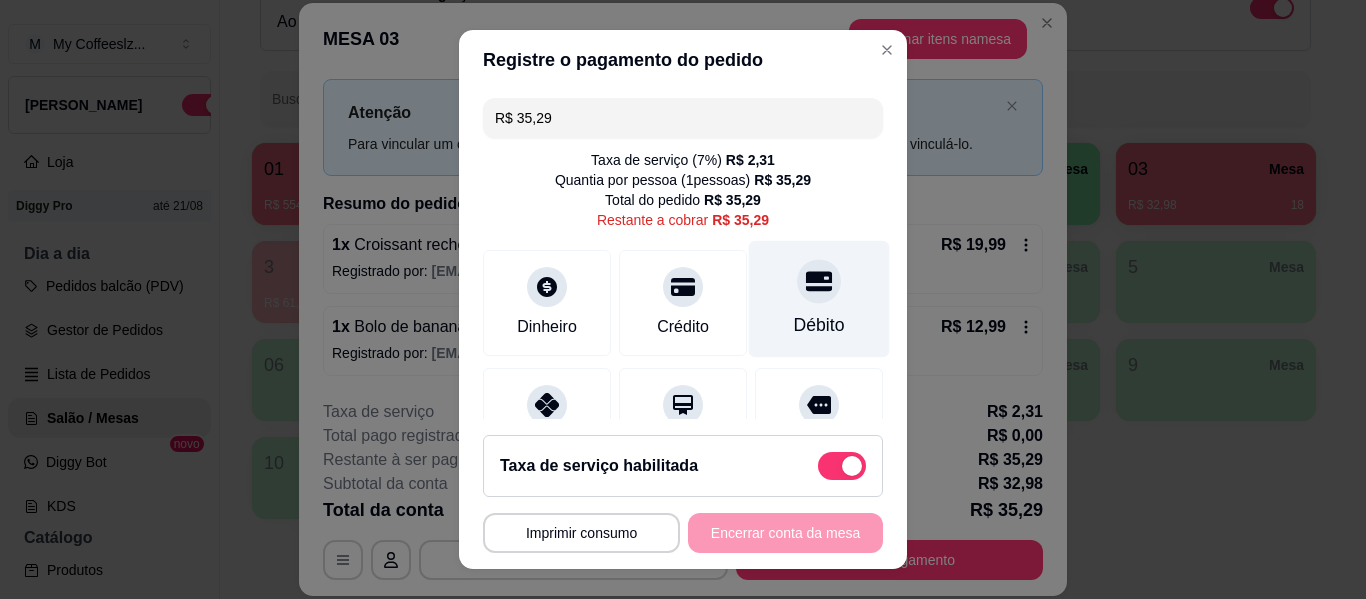 click on "Débito" at bounding box center (819, 325) 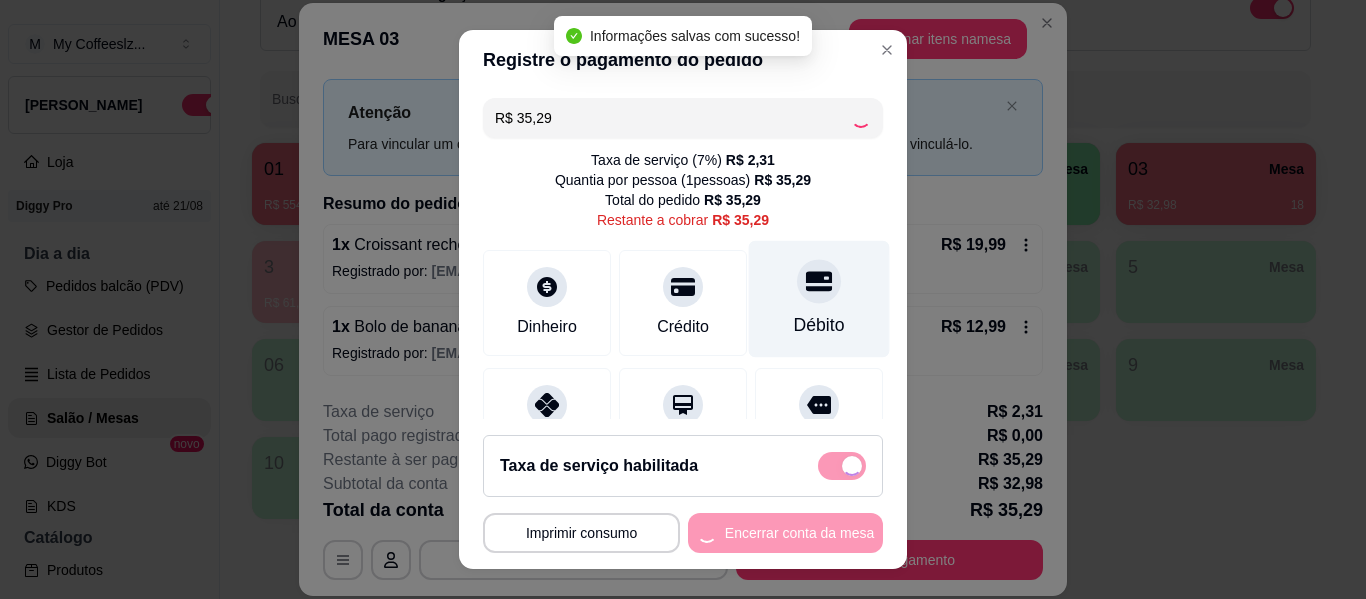 type on "R$ 0,00" 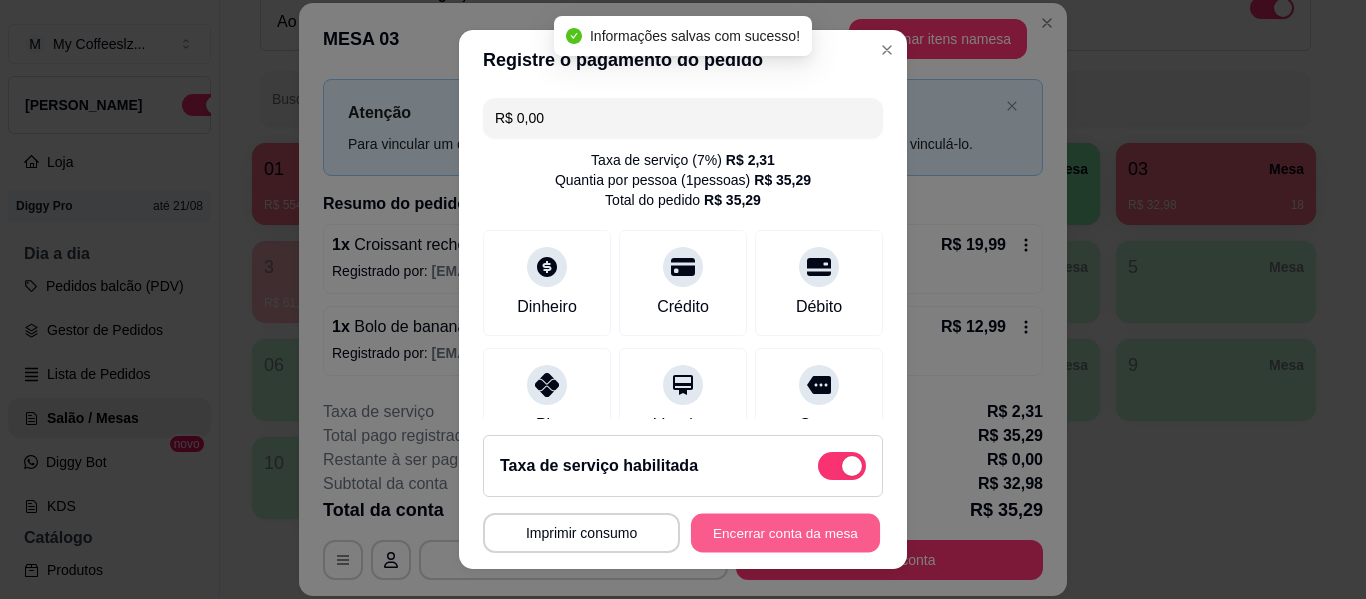 click on "Encerrar conta da mesa" at bounding box center (785, 533) 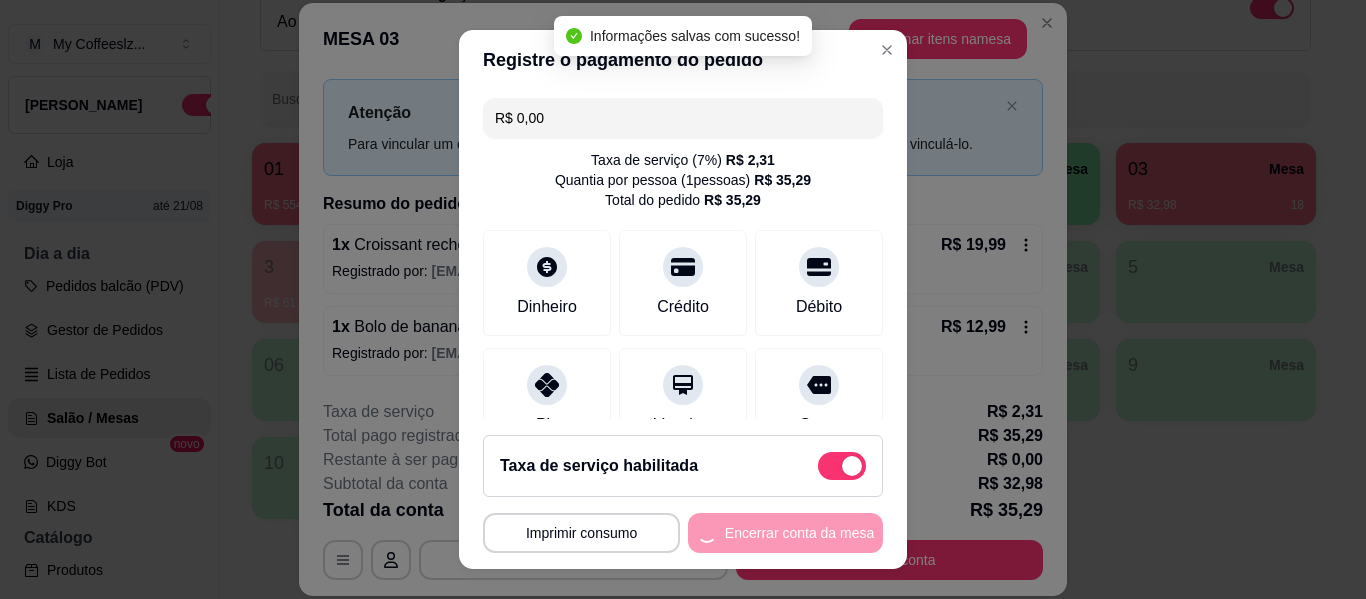 scroll, scrollTop: 0, scrollLeft: 0, axis: both 